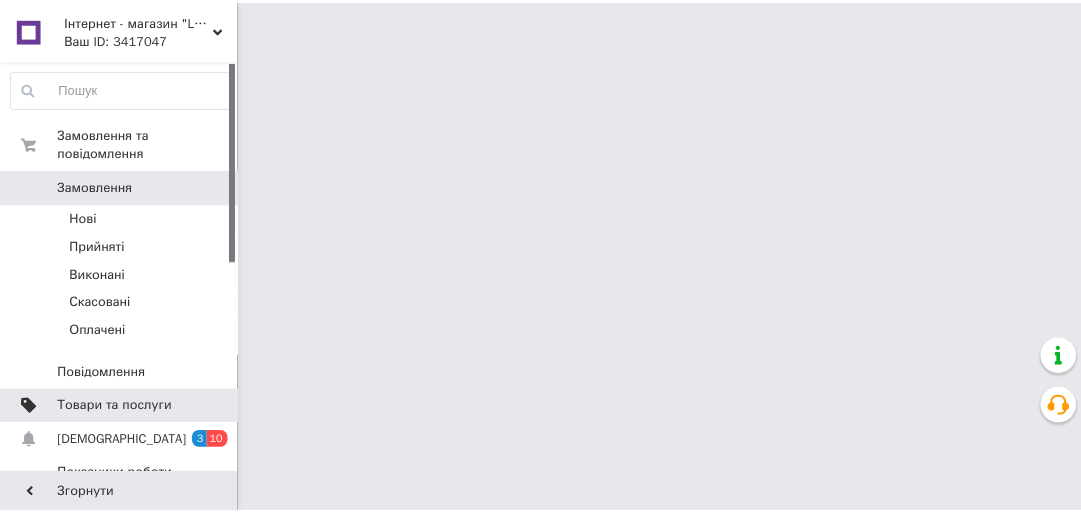 scroll, scrollTop: 0, scrollLeft: 0, axis: both 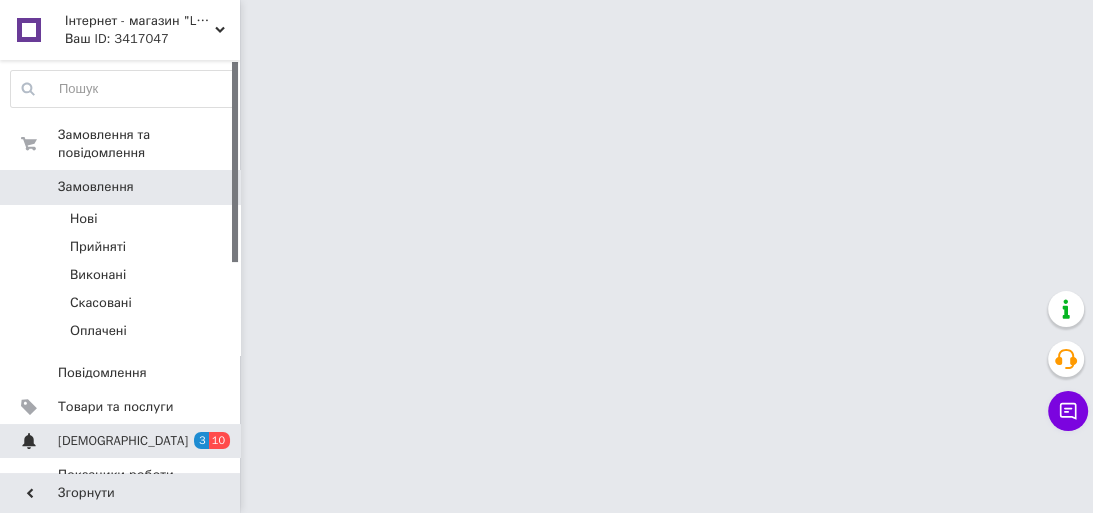 click on "[DEMOGRAPHIC_DATA]" at bounding box center (123, 441) 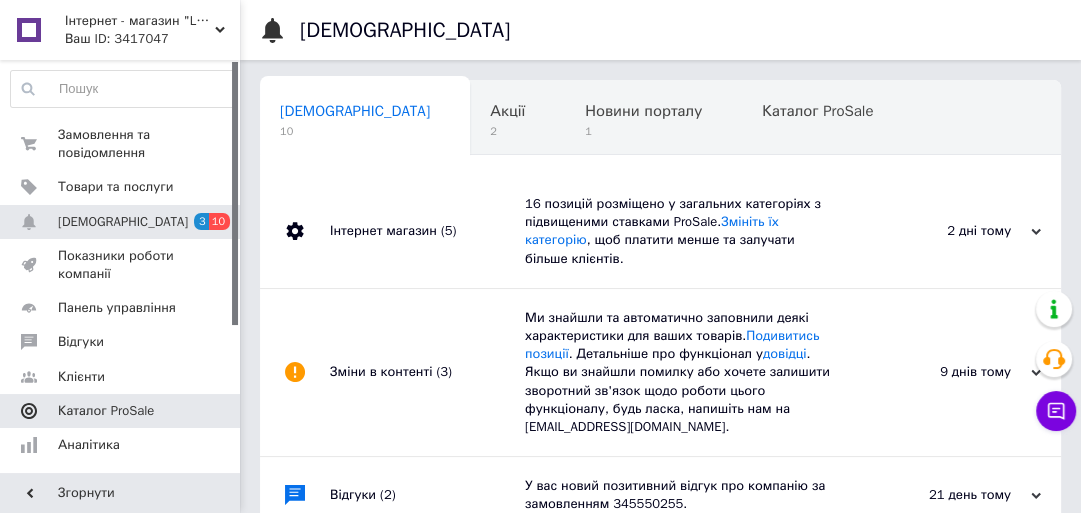scroll, scrollTop: 0, scrollLeft: 10, axis: horizontal 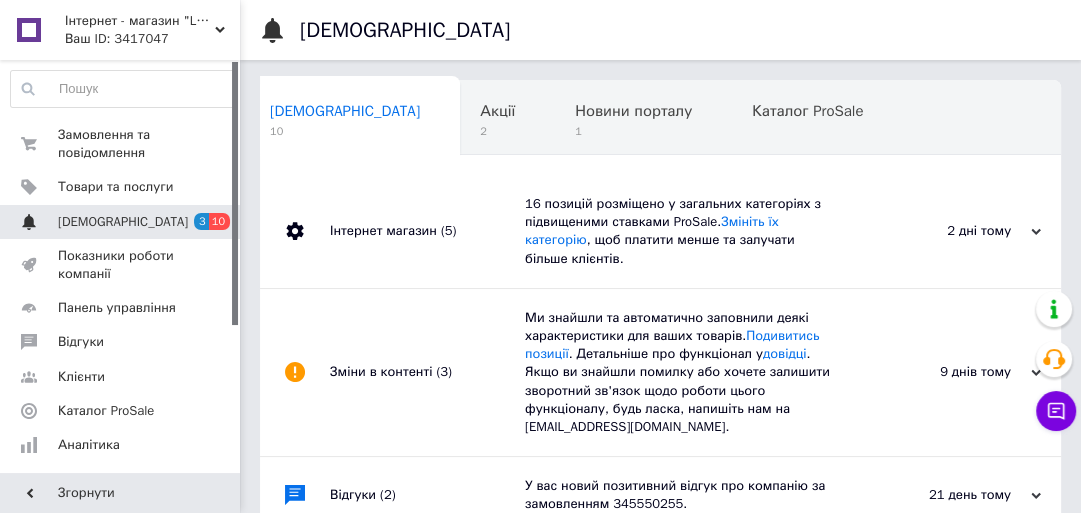 click on "[DEMOGRAPHIC_DATA] 3 10" at bounding box center [123, 222] 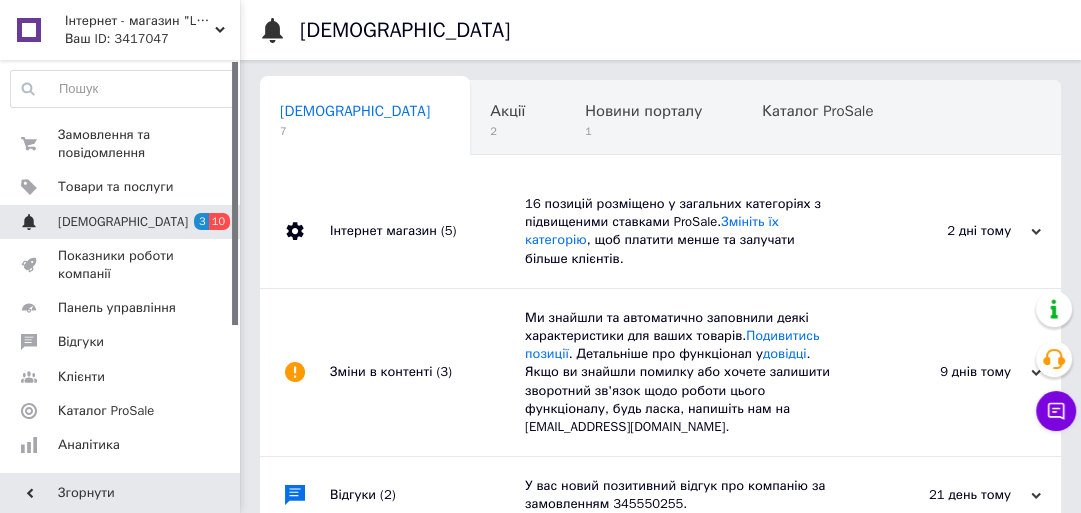 scroll, scrollTop: 0, scrollLeft: 10, axis: horizontal 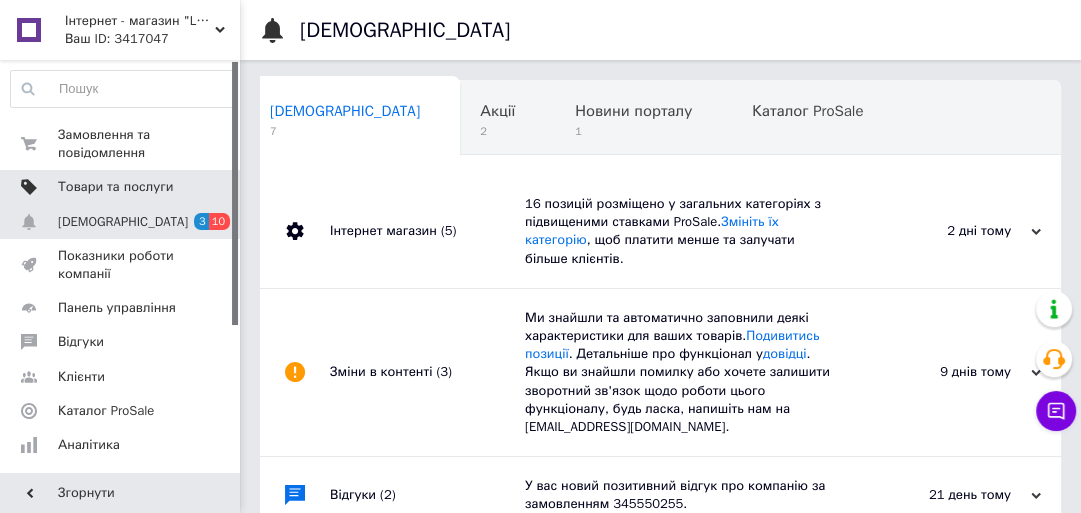 click on "Товари та послуги" at bounding box center (115, 187) 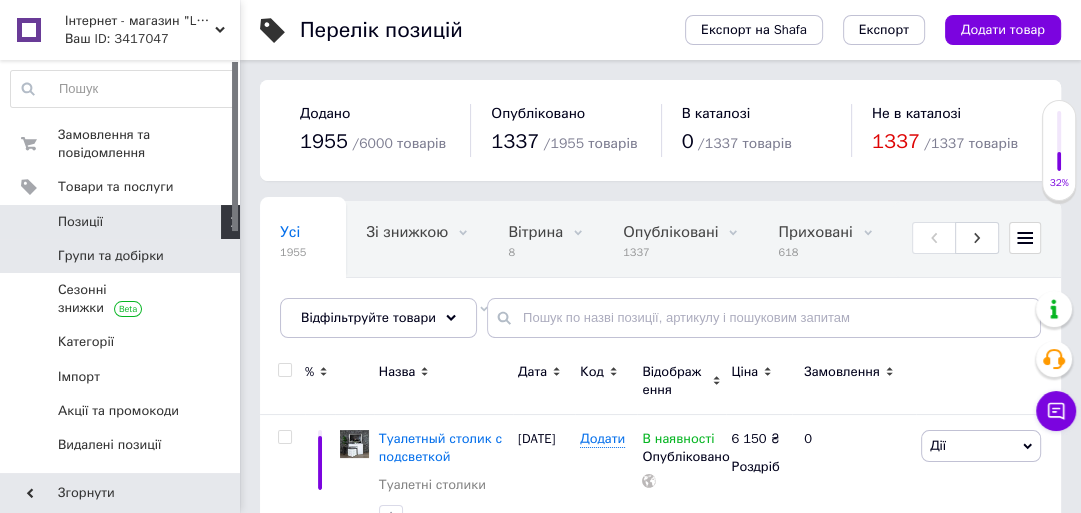 click on "Групи та добірки" at bounding box center [123, 256] 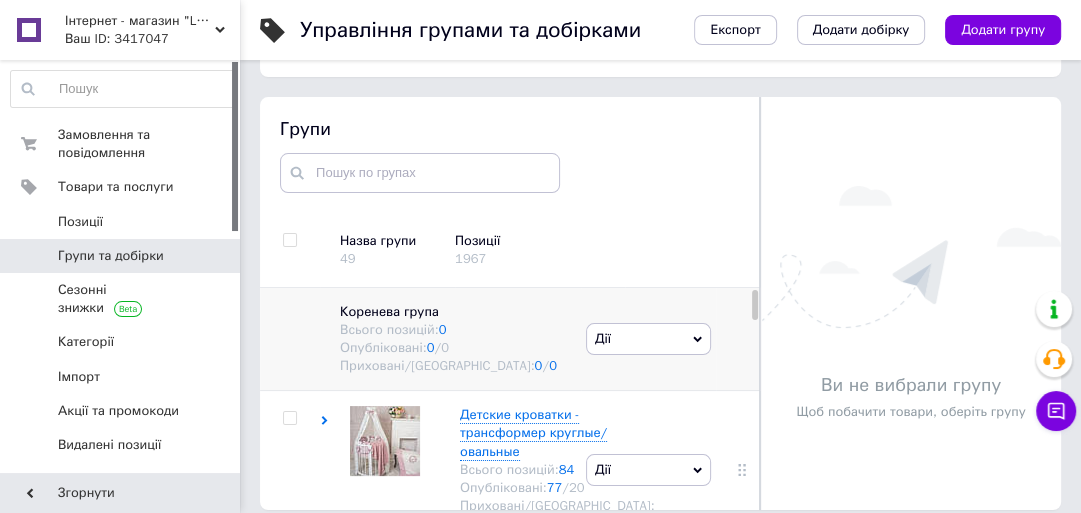 scroll, scrollTop: 113, scrollLeft: 0, axis: vertical 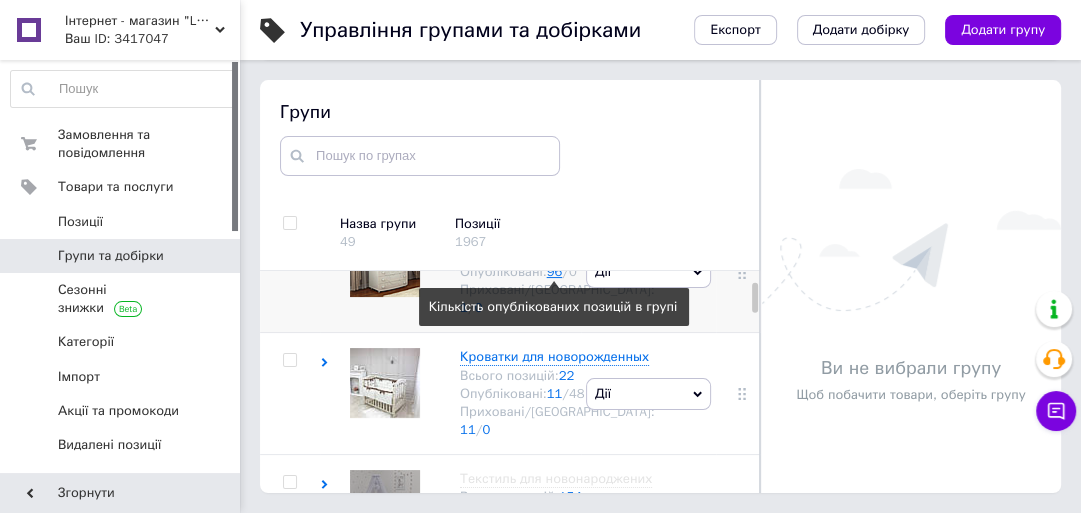 click on "96" at bounding box center (555, 271) 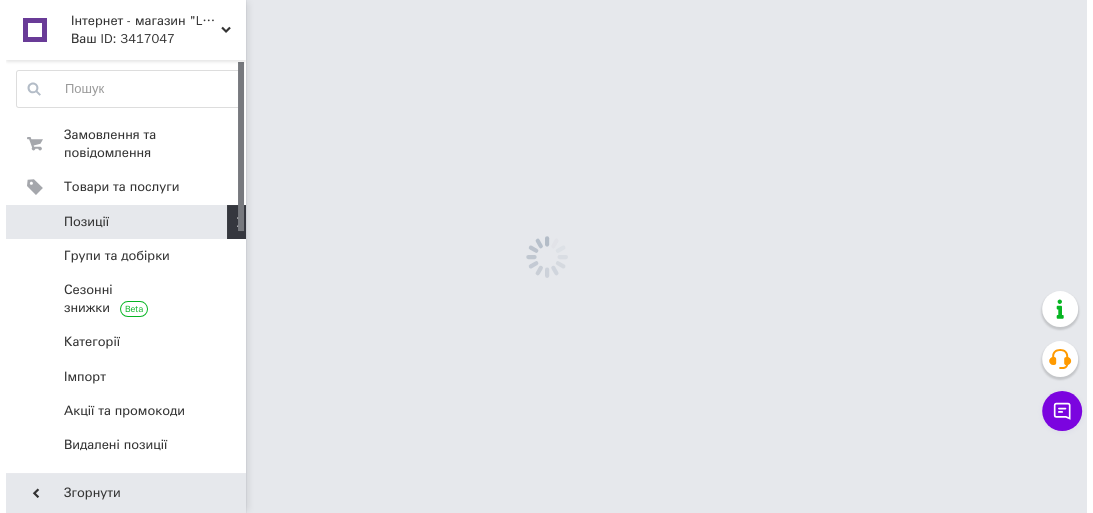 scroll, scrollTop: 0, scrollLeft: 0, axis: both 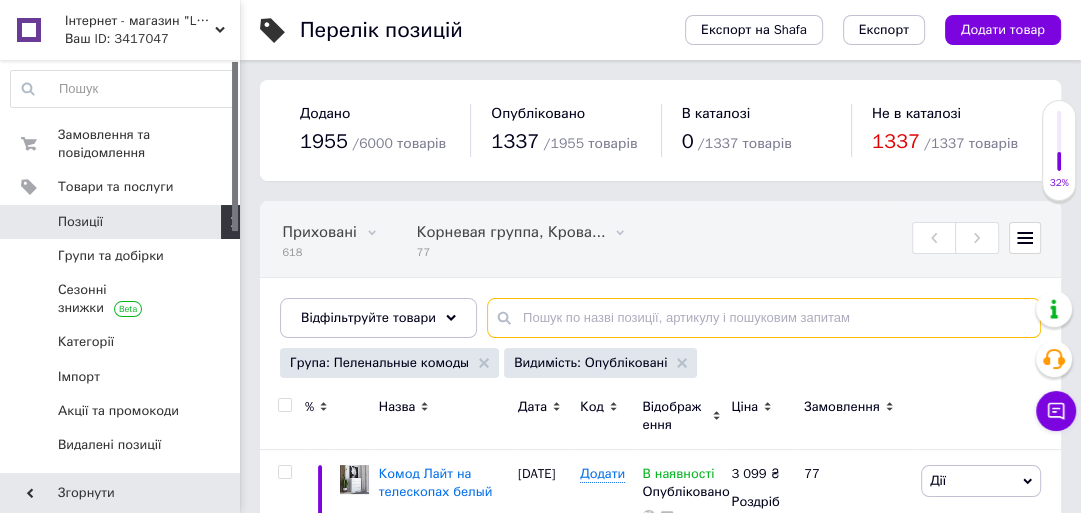 click at bounding box center (764, 318) 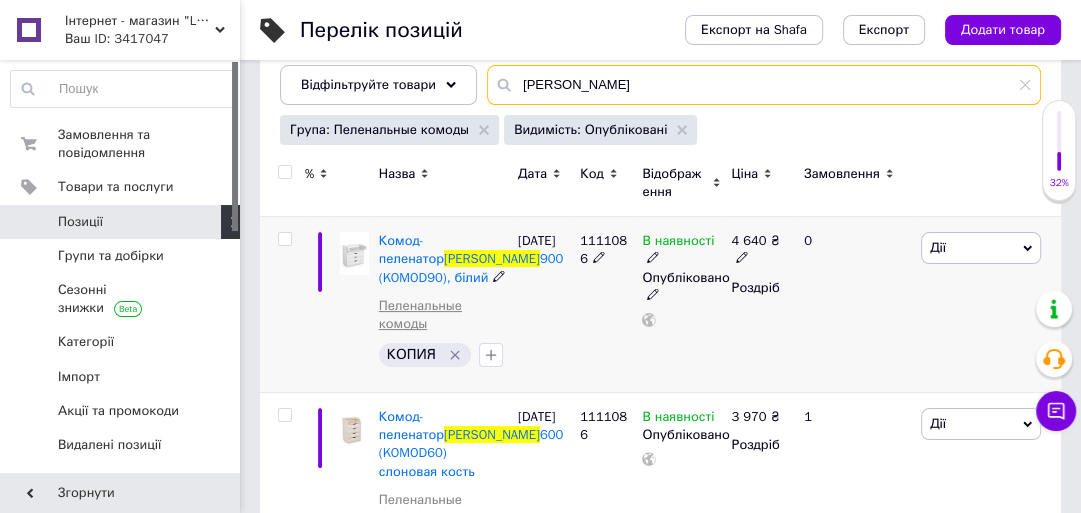 scroll, scrollTop: 240, scrollLeft: 0, axis: vertical 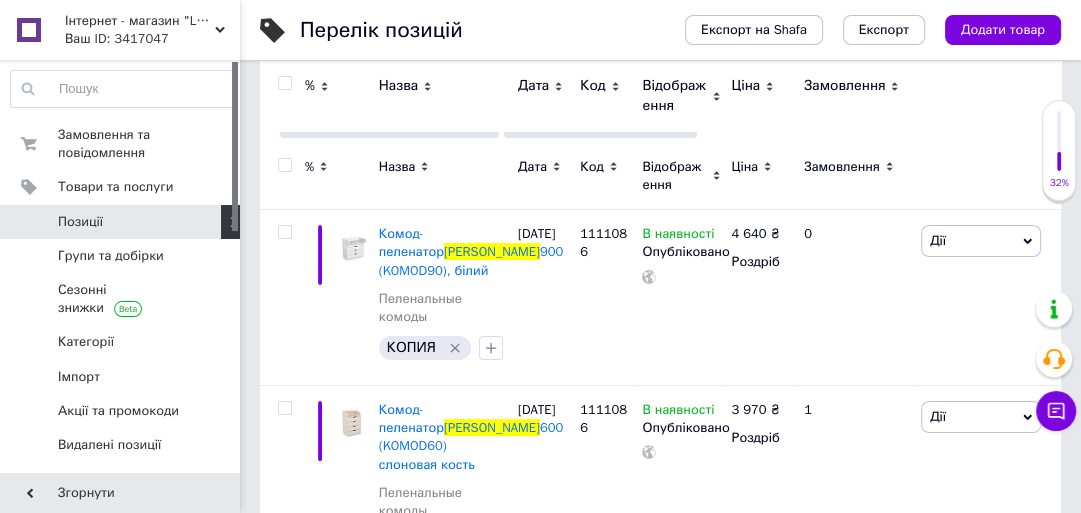 type on "[PERSON_NAME]" 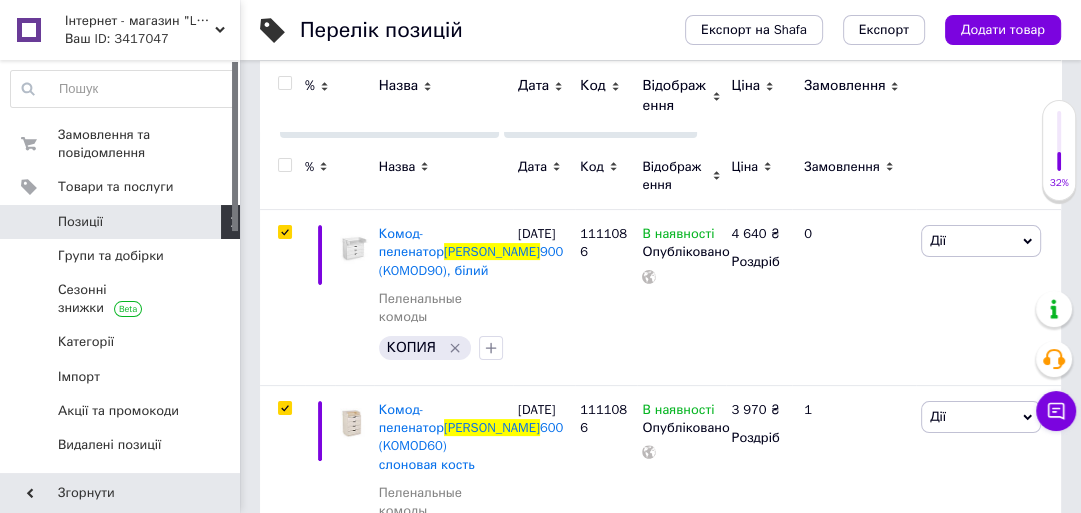 checkbox on "true" 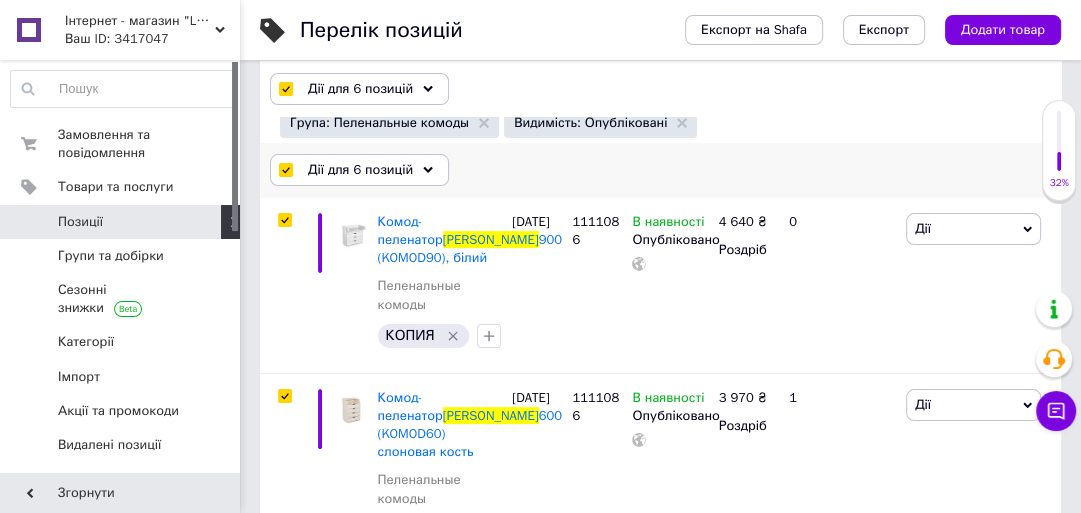 click 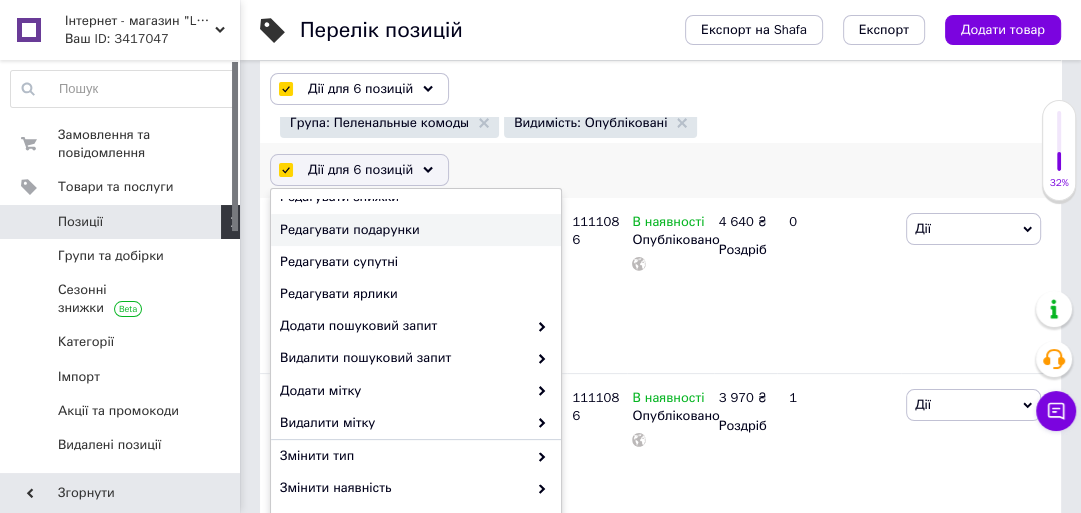 scroll, scrollTop: 240, scrollLeft: 0, axis: vertical 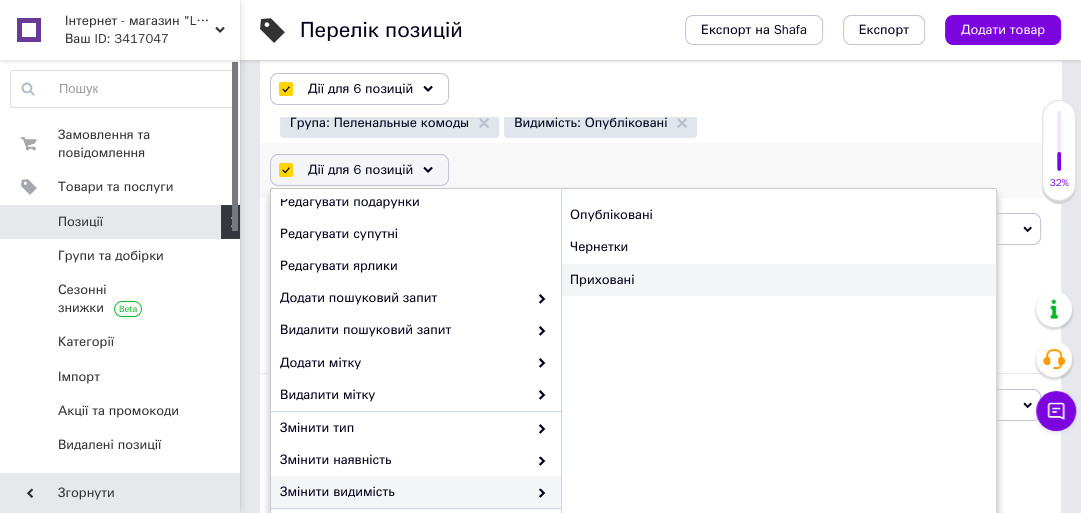 click on "Приховані" at bounding box center [778, 280] 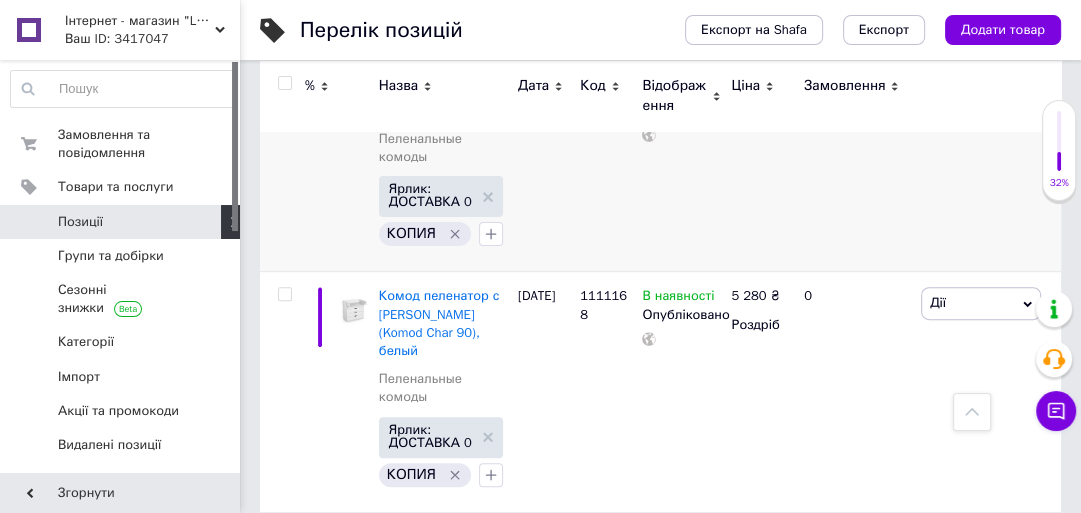 scroll, scrollTop: 160, scrollLeft: 0, axis: vertical 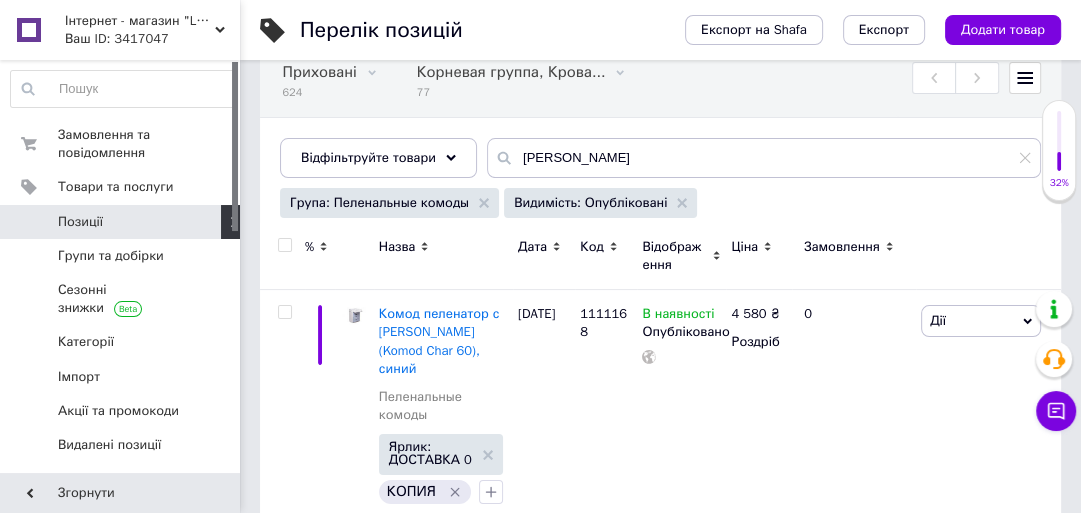 click at bounding box center [284, 245] 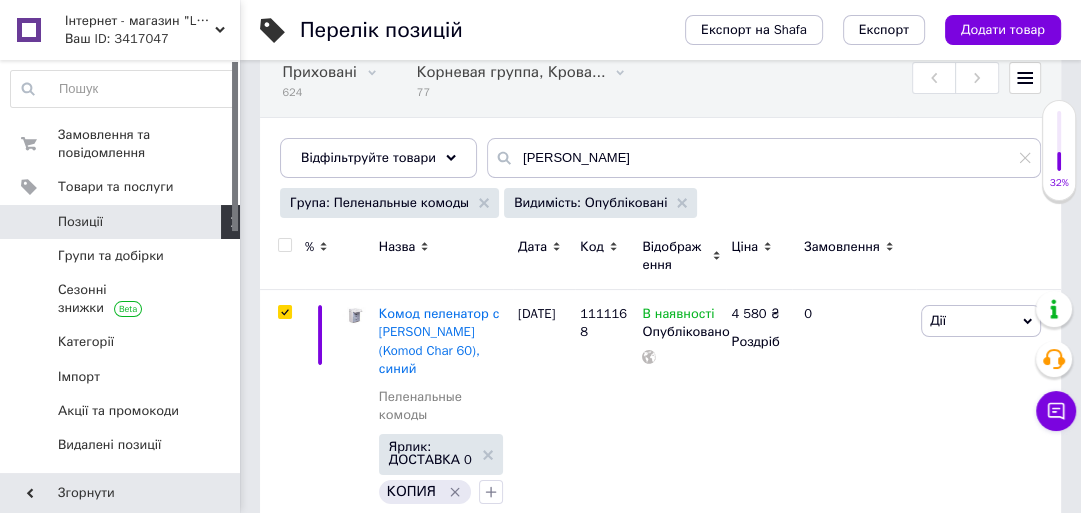 checkbox on "true" 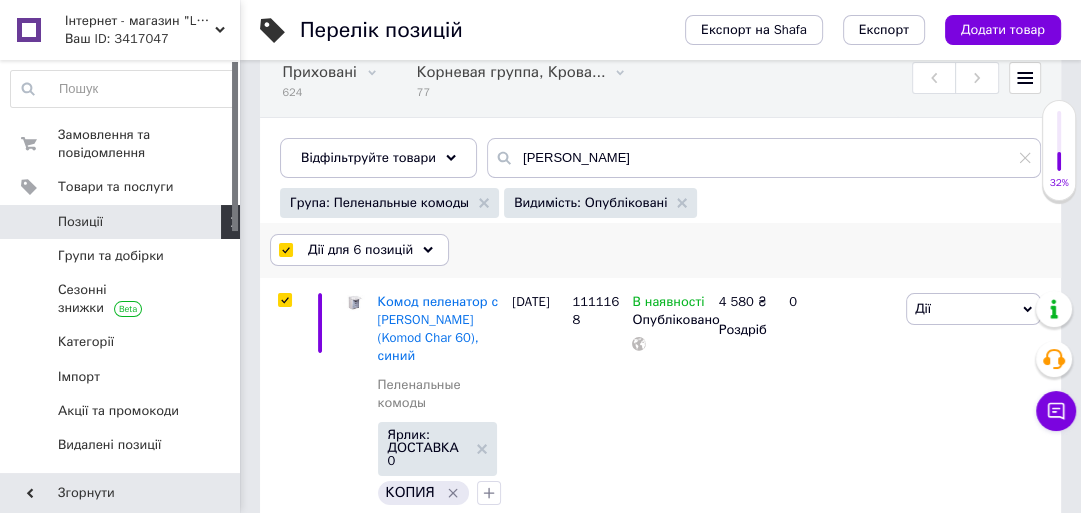 click on "Дії для 6 позицій" at bounding box center [359, 250] 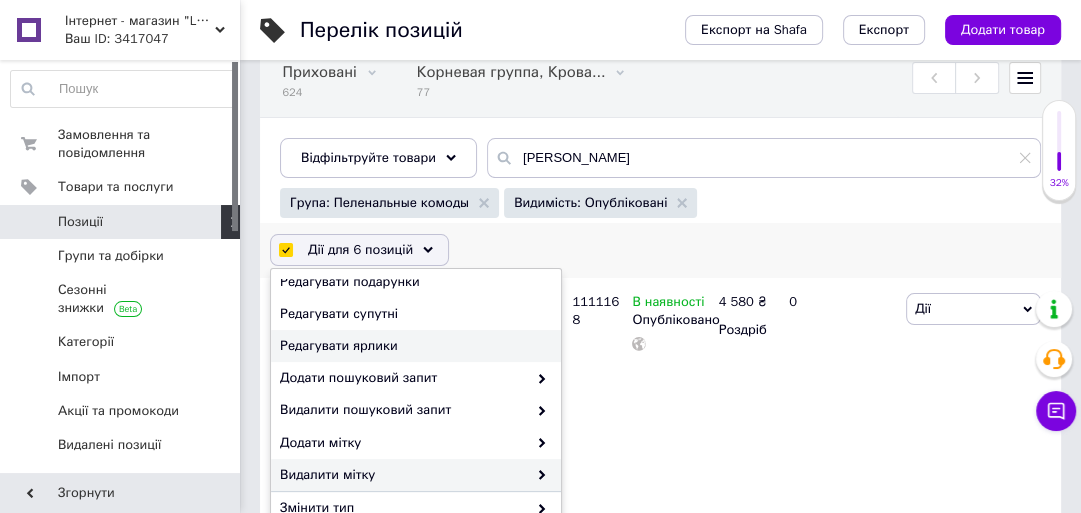 scroll, scrollTop: 294, scrollLeft: 0, axis: vertical 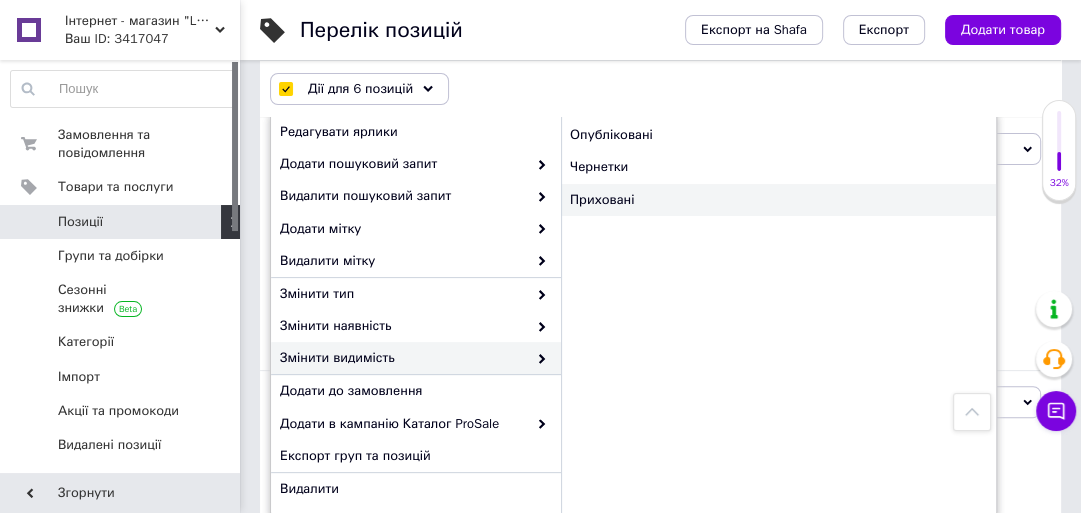 click on "Приховані" at bounding box center (778, 200) 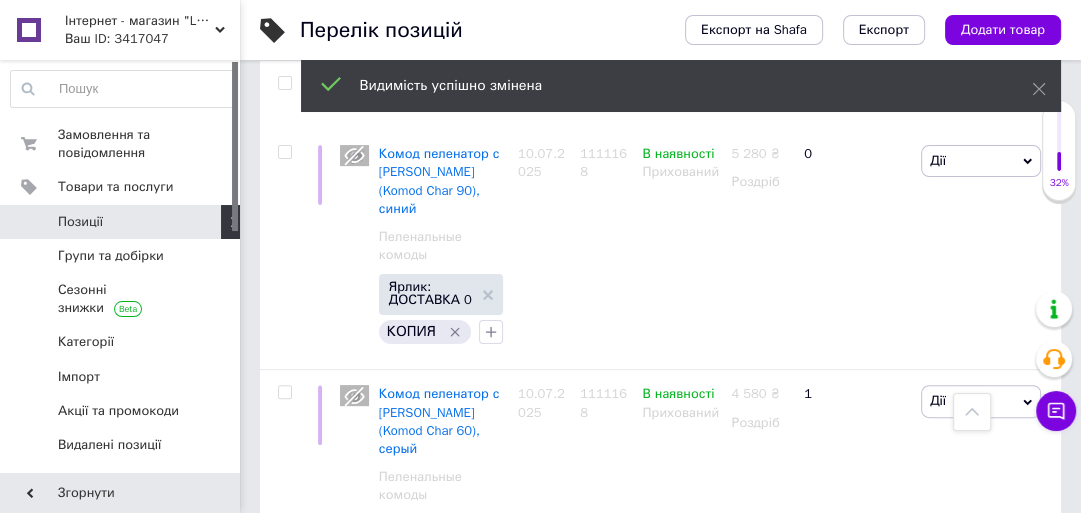 click on "Позиції" at bounding box center (80, 222) 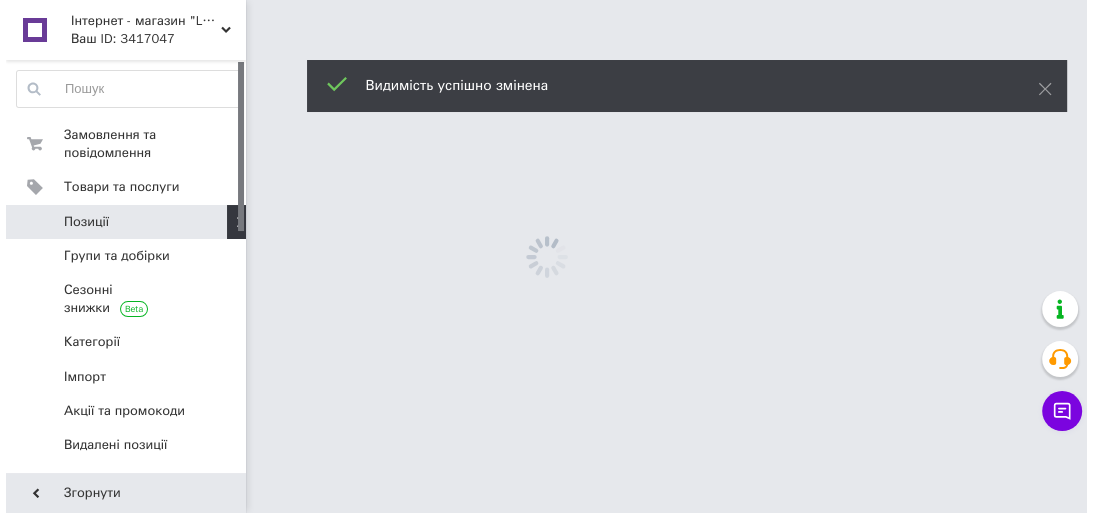 scroll, scrollTop: 0, scrollLeft: 0, axis: both 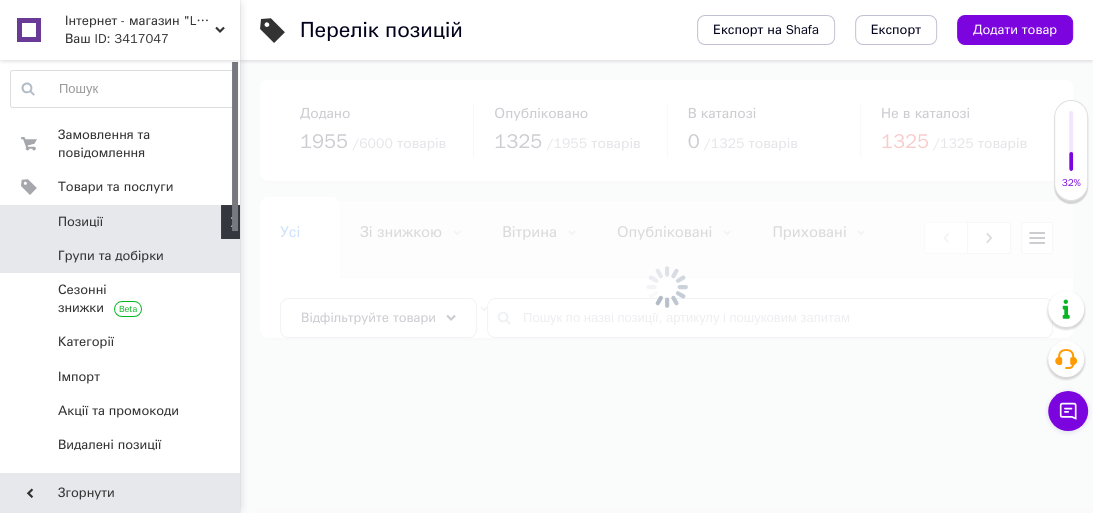 click on "Групи та добірки" at bounding box center [111, 256] 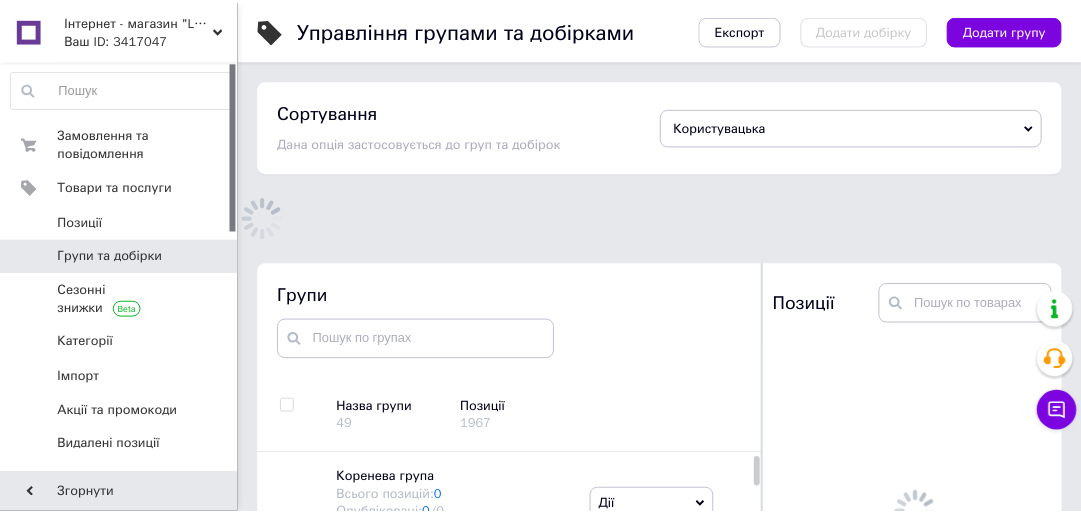 scroll, scrollTop: 113, scrollLeft: 0, axis: vertical 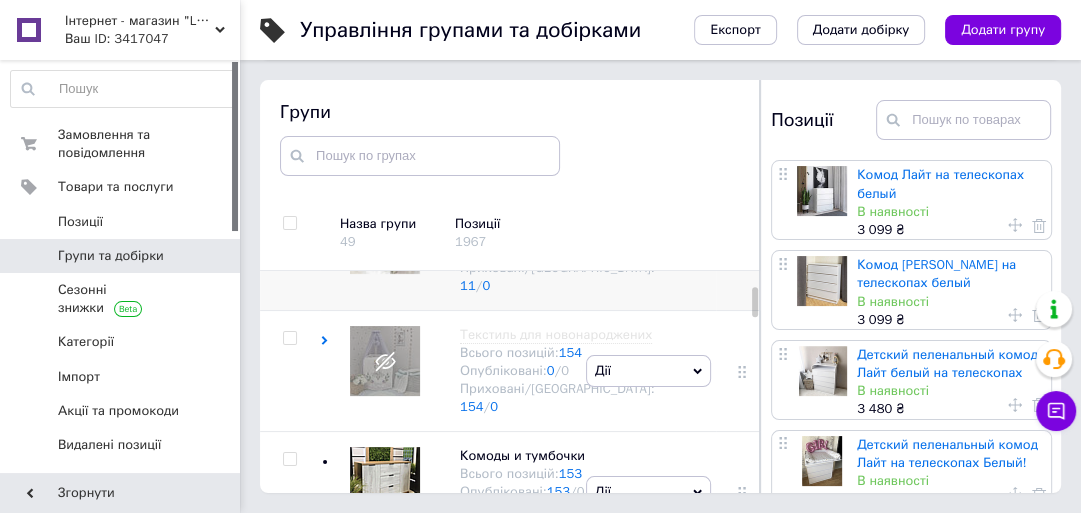 click 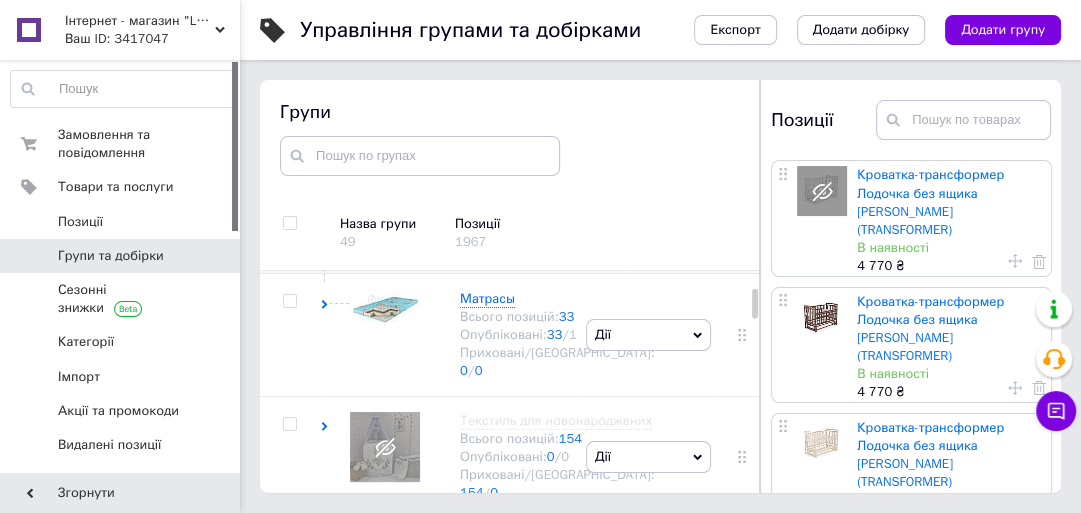 scroll, scrollTop: 624, scrollLeft: 0, axis: vertical 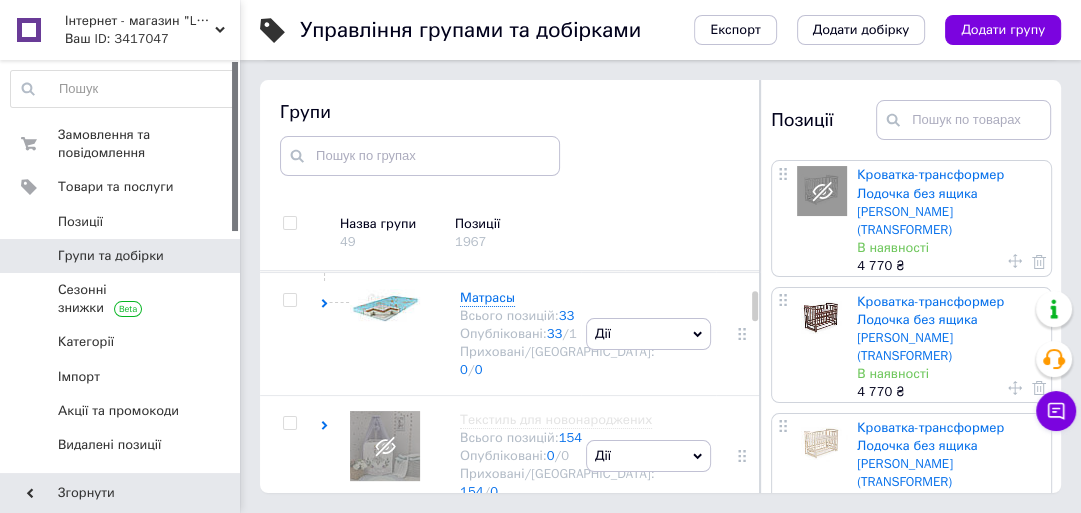 click at bounding box center (289, 178) 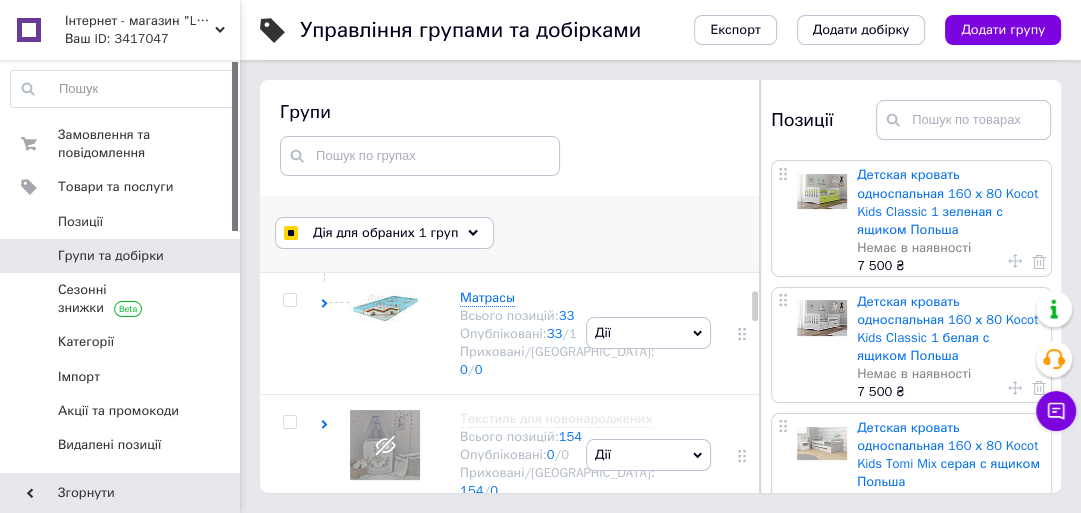 click on "Дія для обраних 1 груп" at bounding box center (384, 233) 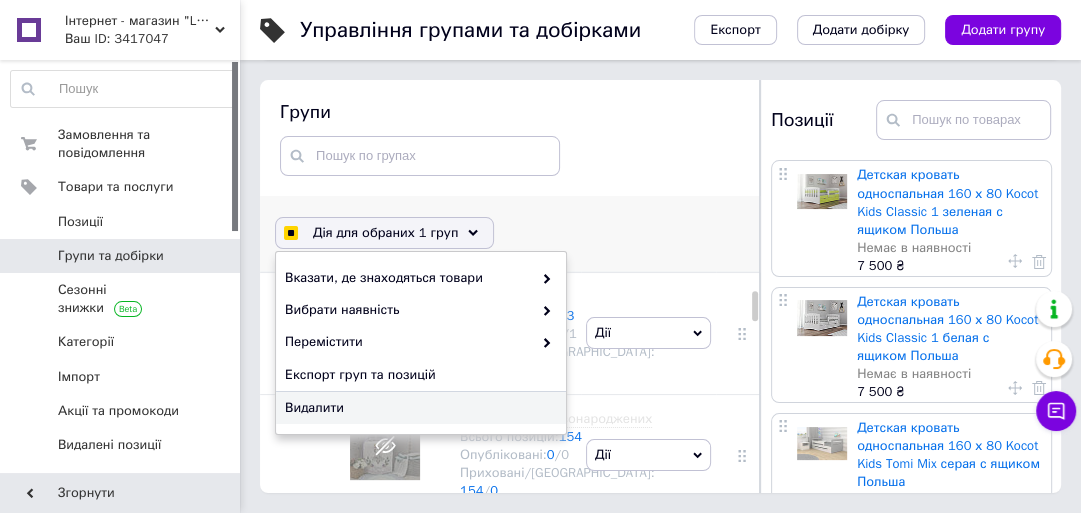 click on "Видалити" at bounding box center [418, 408] 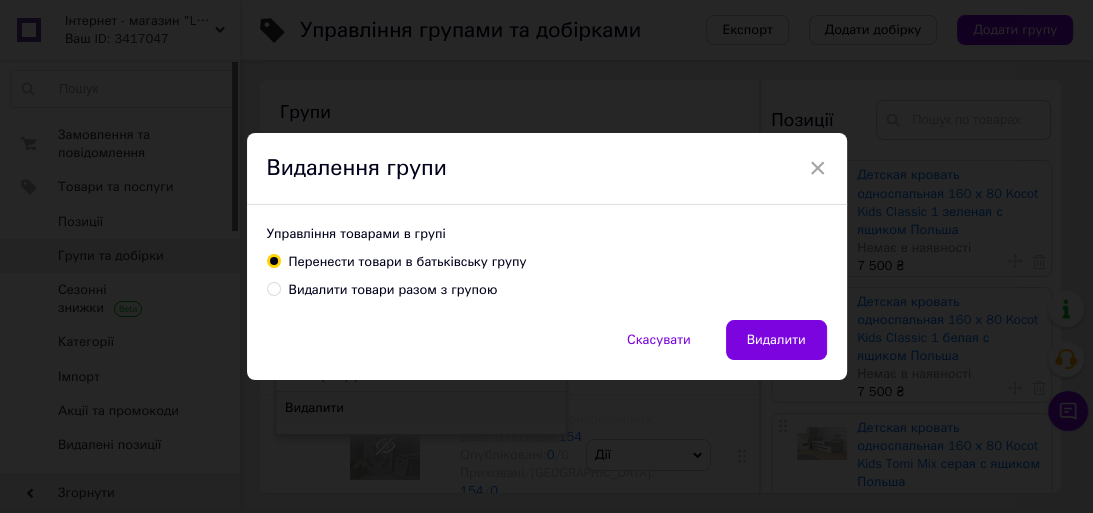 click on "Видалити товари разом з групою" at bounding box center (393, 290) 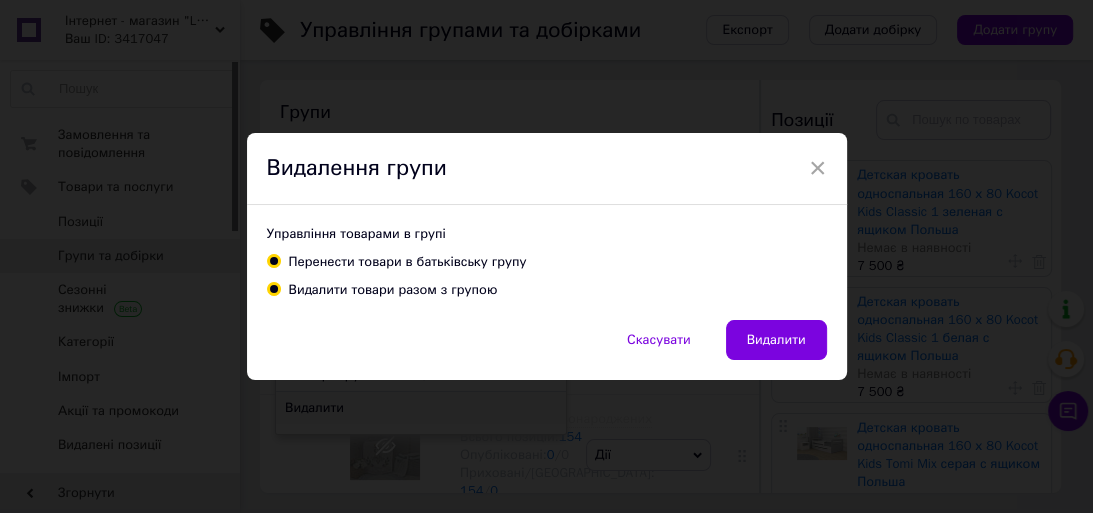 radio on "true" 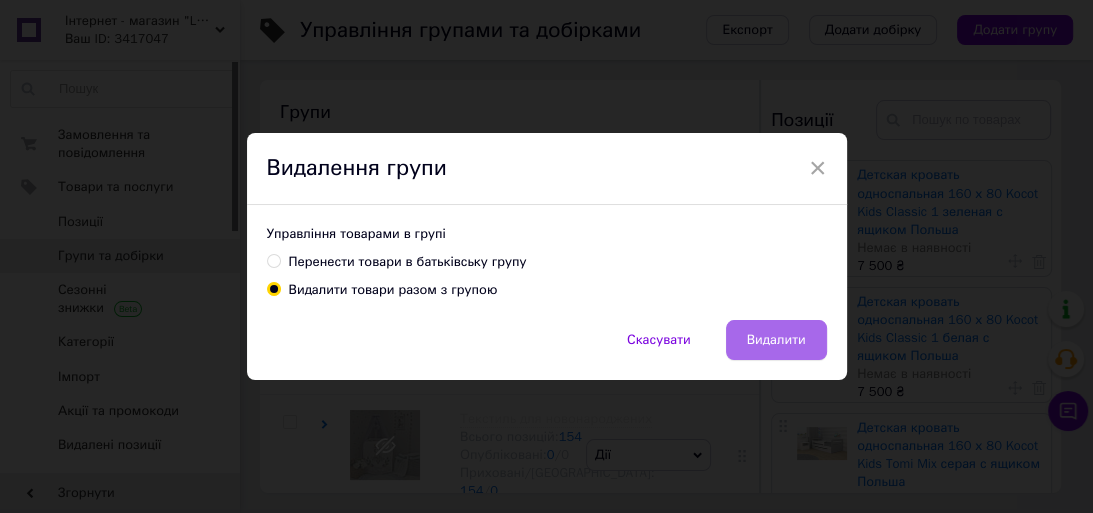 click on "Видалити" at bounding box center [776, 340] 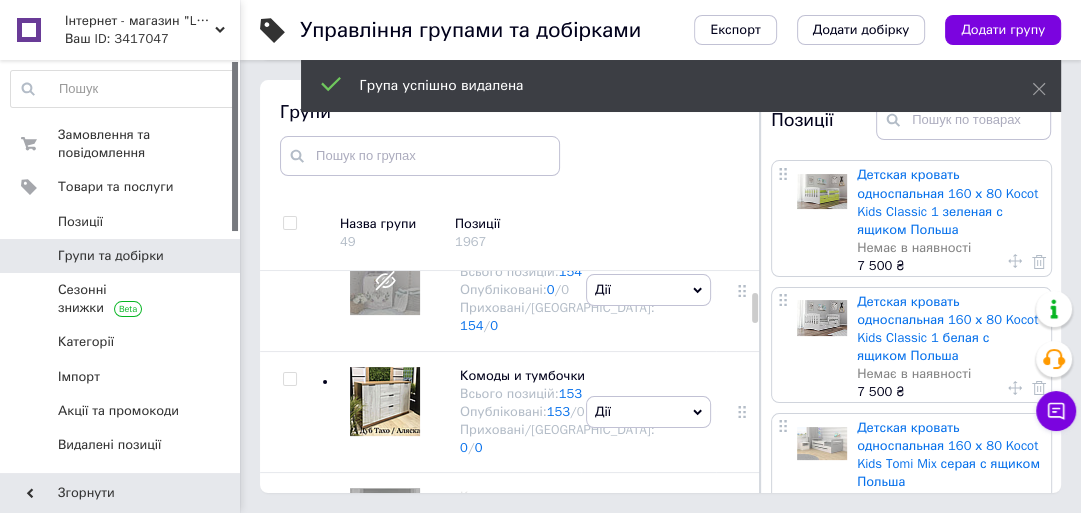 scroll, scrollTop: 704, scrollLeft: 0, axis: vertical 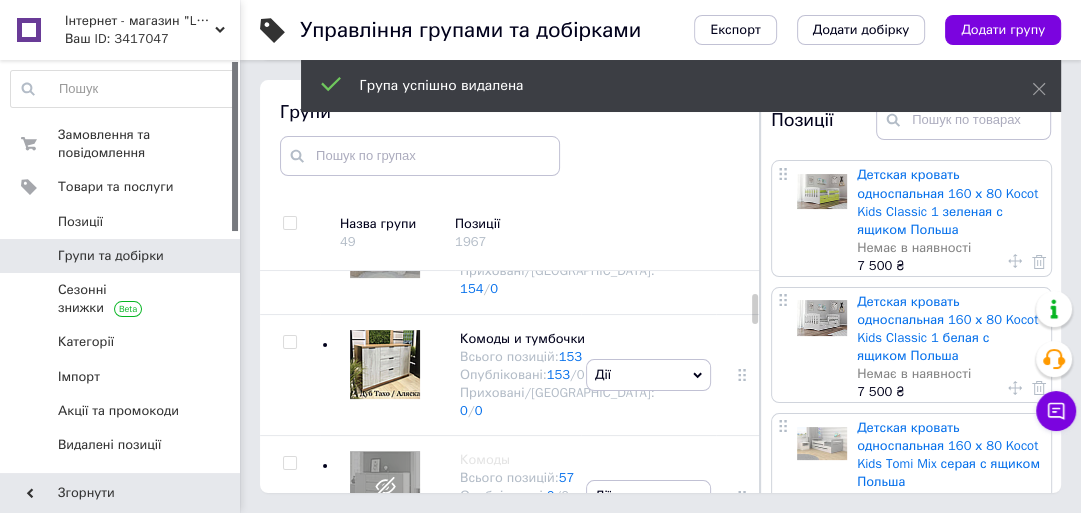click at bounding box center (380, 132) 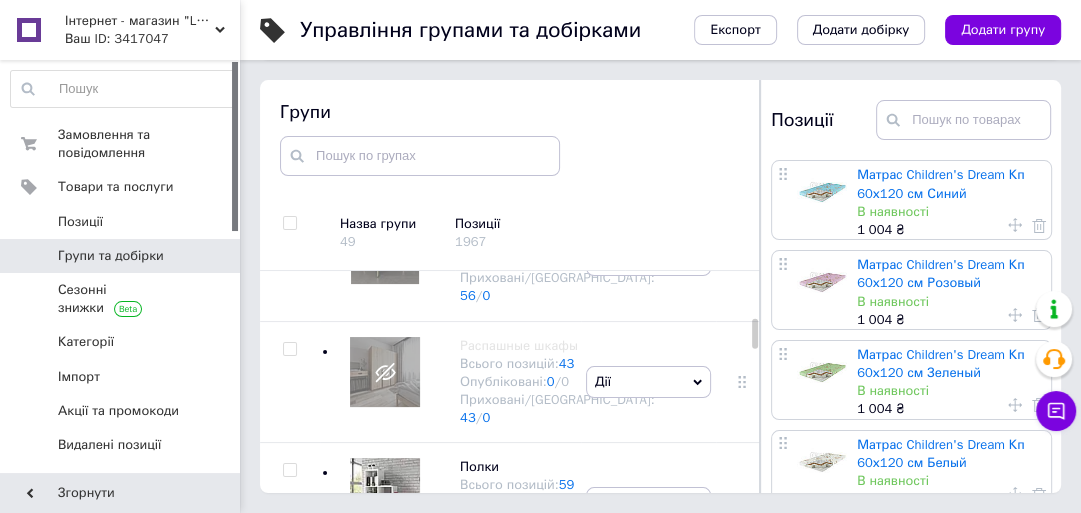 scroll, scrollTop: 1584, scrollLeft: 0, axis: vertical 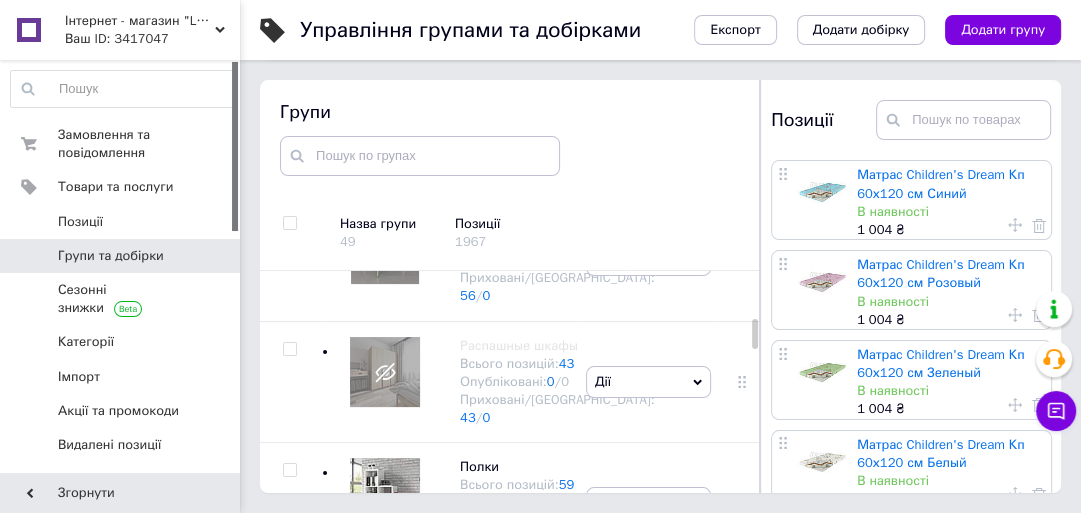 click on "Письменные и журнальные столики Всього позицій:  32 Опубліковані:  32  /  0 Приховані/Видалені:  0  /  0" at bounding box center (450, -113) 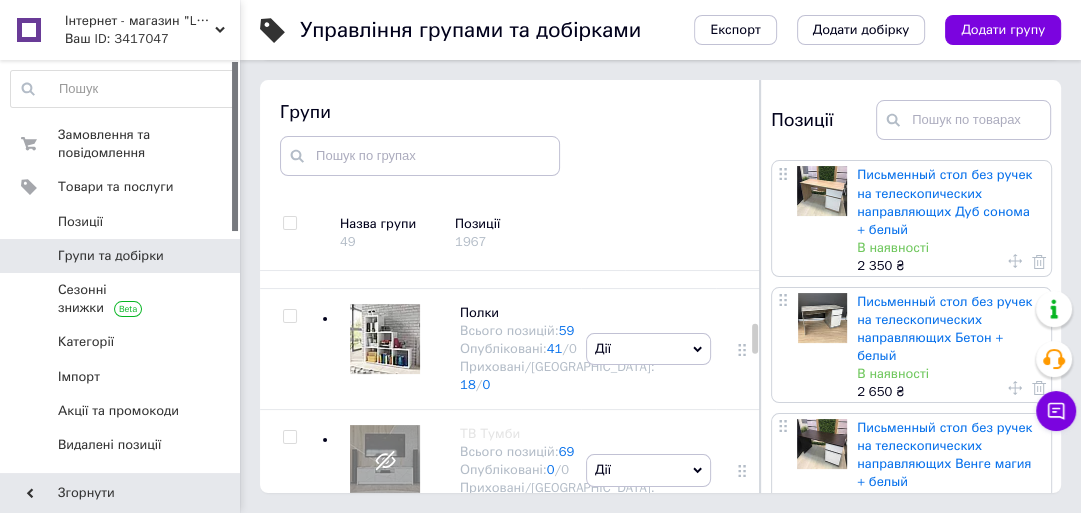 scroll, scrollTop: 1744, scrollLeft: 0, axis: vertical 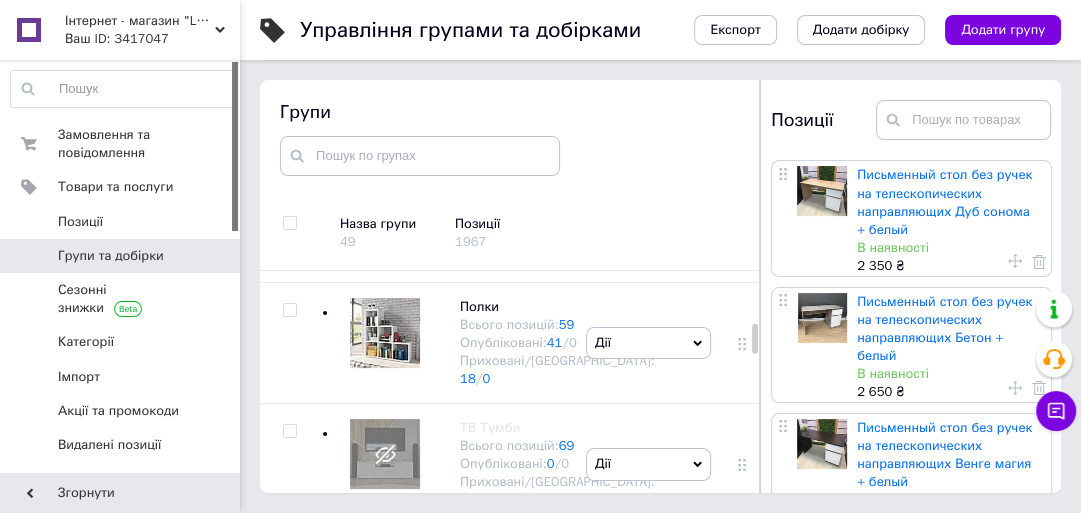 click at bounding box center (380, -143) 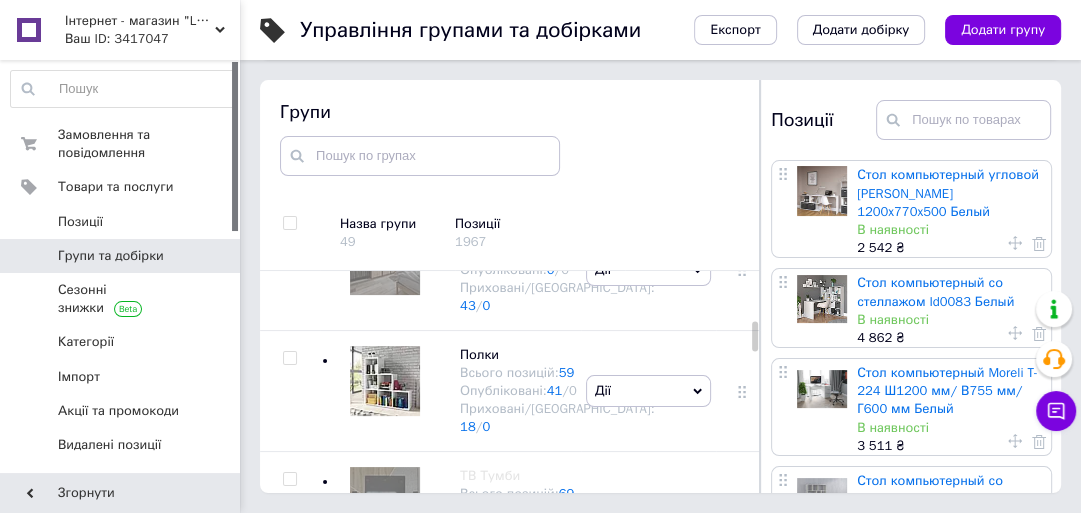 scroll, scrollTop: 1664, scrollLeft: 0, axis: vertical 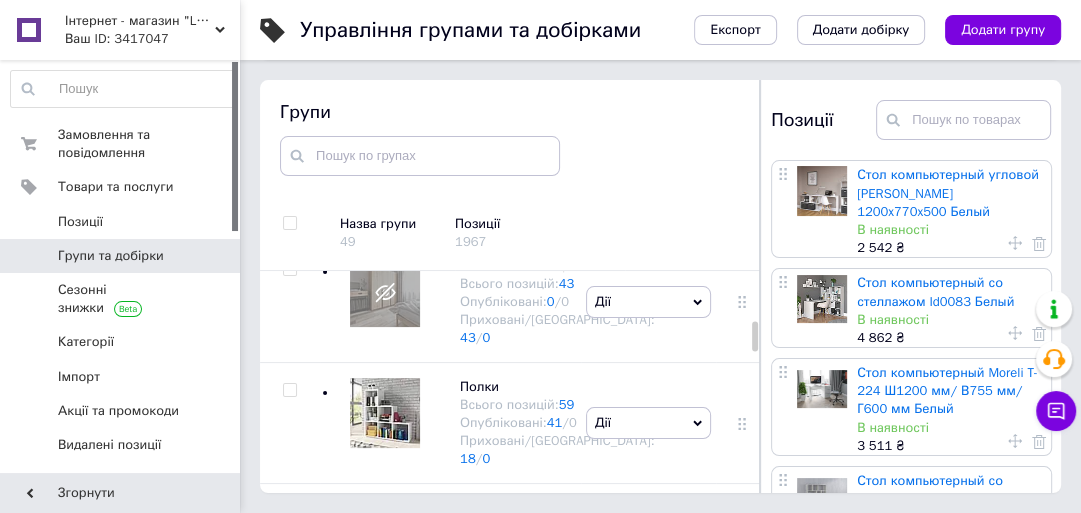 click at bounding box center [289, -96] 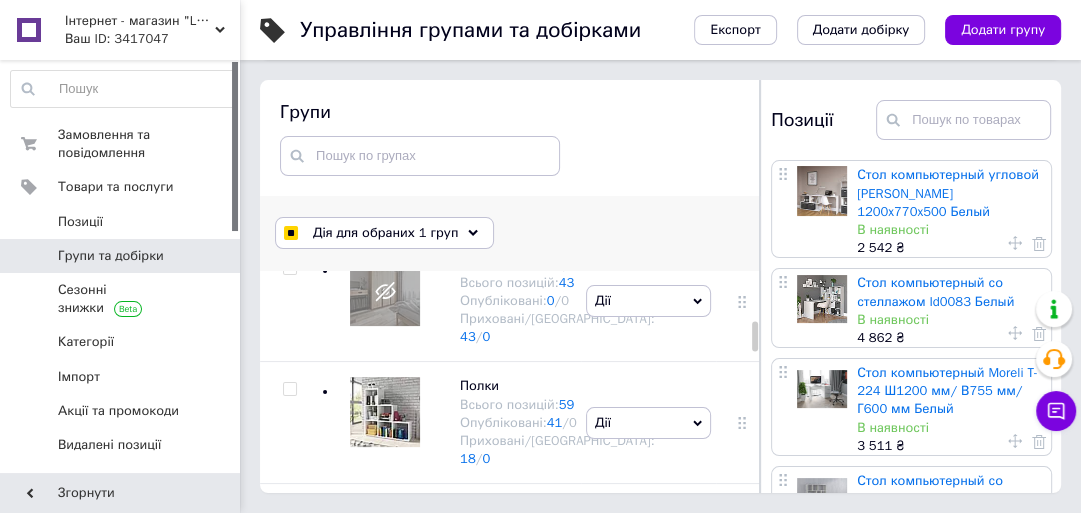 click on "Дія для обраних 1 груп" at bounding box center (385, 233) 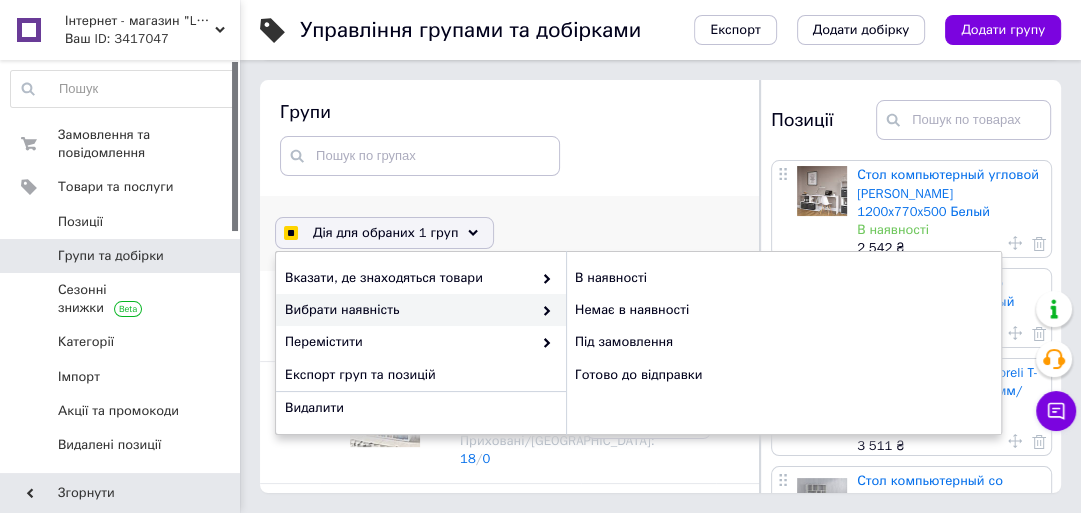 click on "Дія для обраних 1 груп Вибрати всі групи Обрані всі групи Скасувати вибір Вказати, де знаходяться товари Вибрати наявність В наявності Немає в наявності Під замовлення Готово до відправки Перемістити Експорт груп та позицій Видалити" at bounding box center (510, 233) 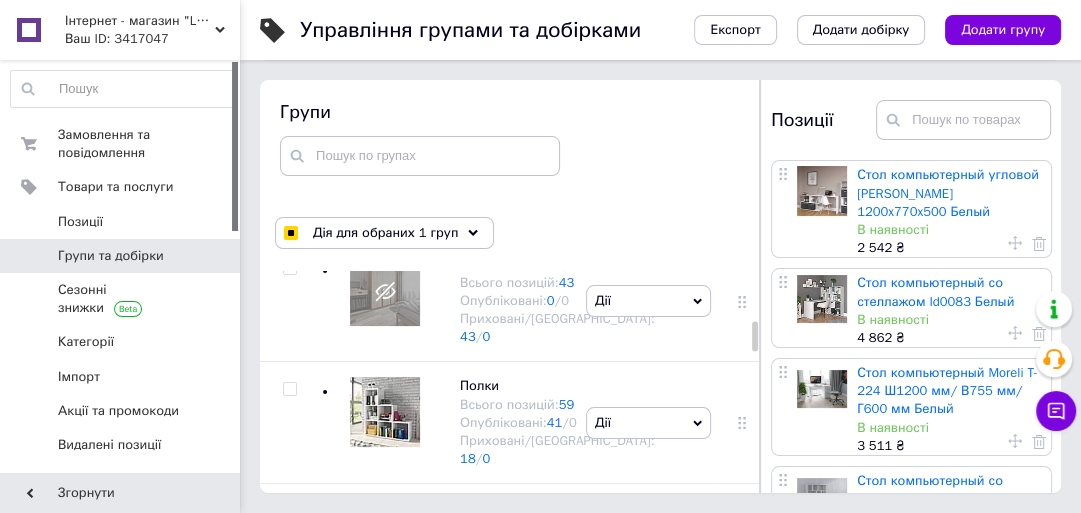 click 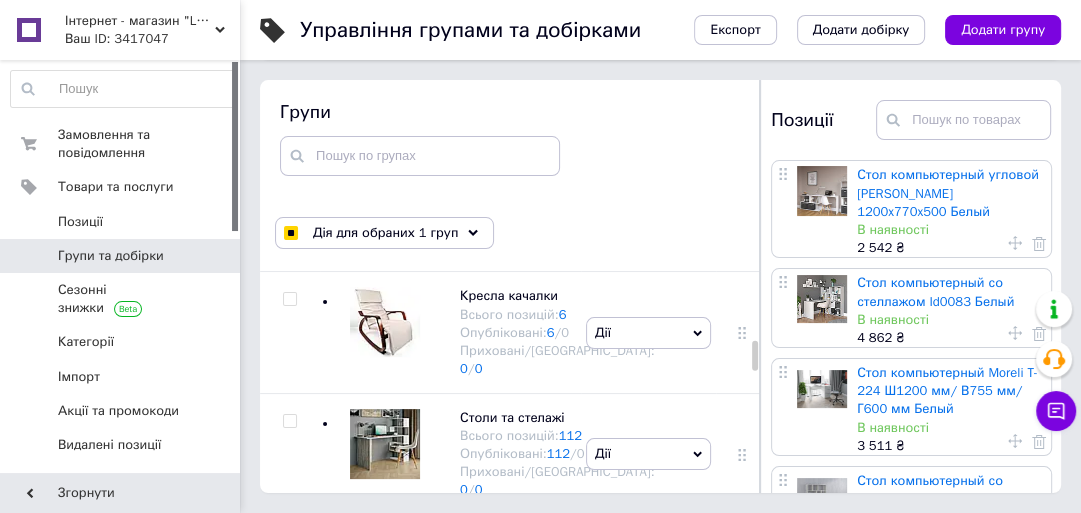 scroll, scrollTop: 2384, scrollLeft: 0, axis: vertical 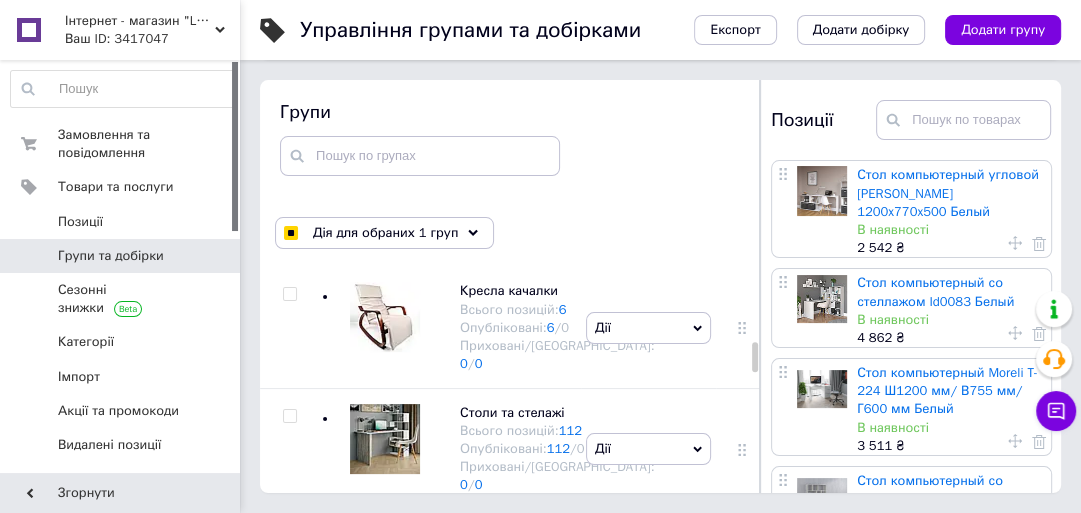 click 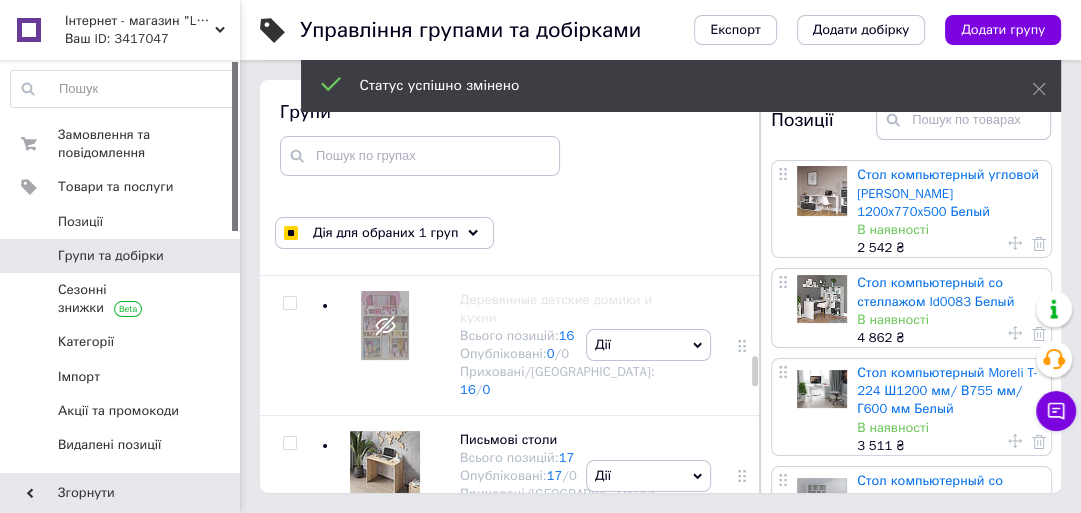 scroll, scrollTop: 2864, scrollLeft: 0, axis: vertical 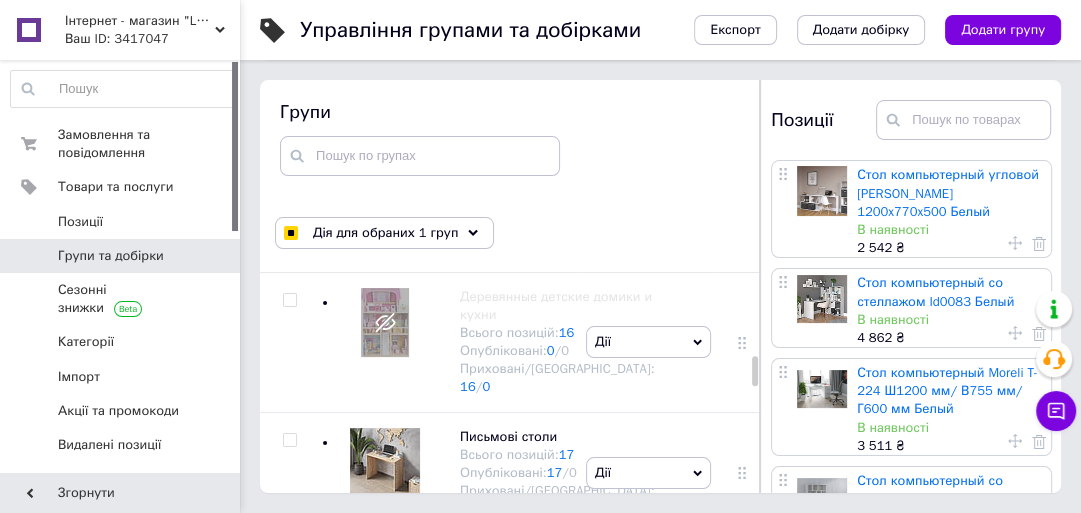 click 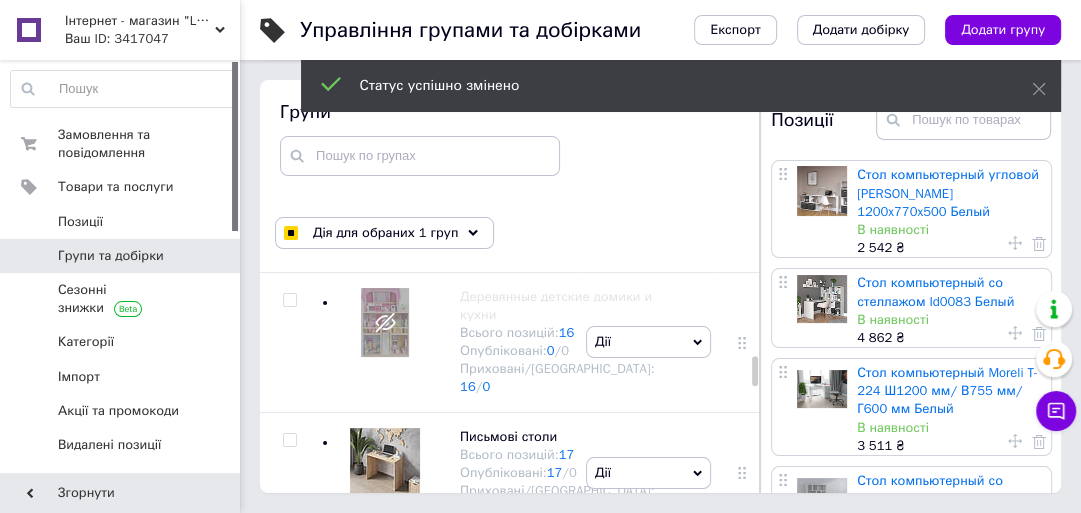 click on "Дії Опублікувати групу Редагувати групу Додати підгрупу Додати товар Видалити групу" at bounding box center [648, -414] 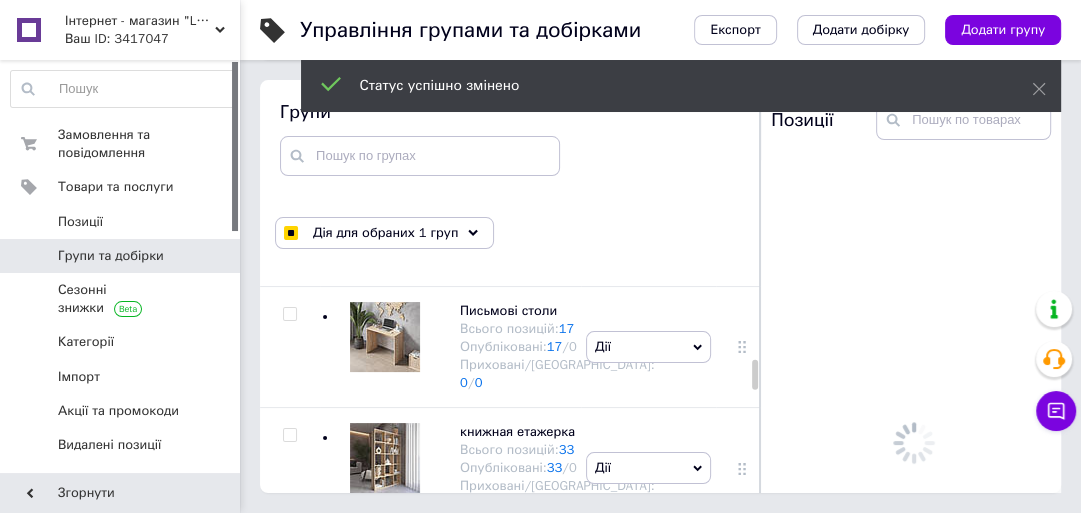 scroll, scrollTop: 3024, scrollLeft: 0, axis: vertical 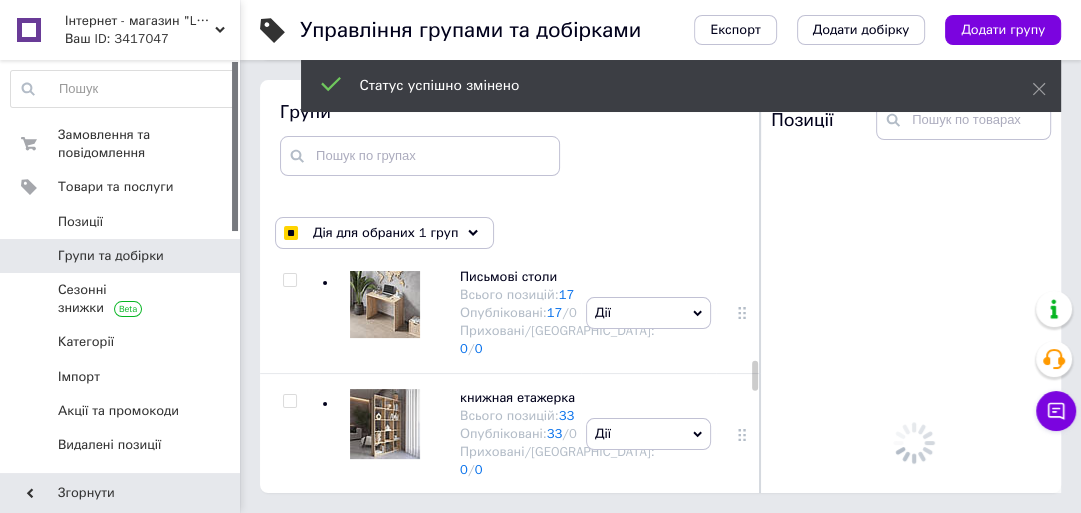 click 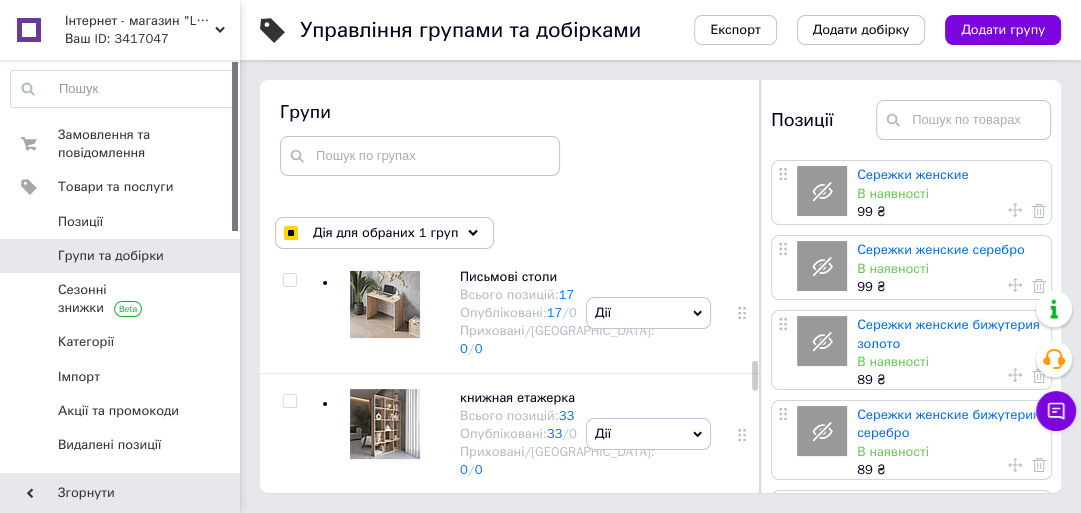 click on "Приховати групу" at bounding box center (648, -396) 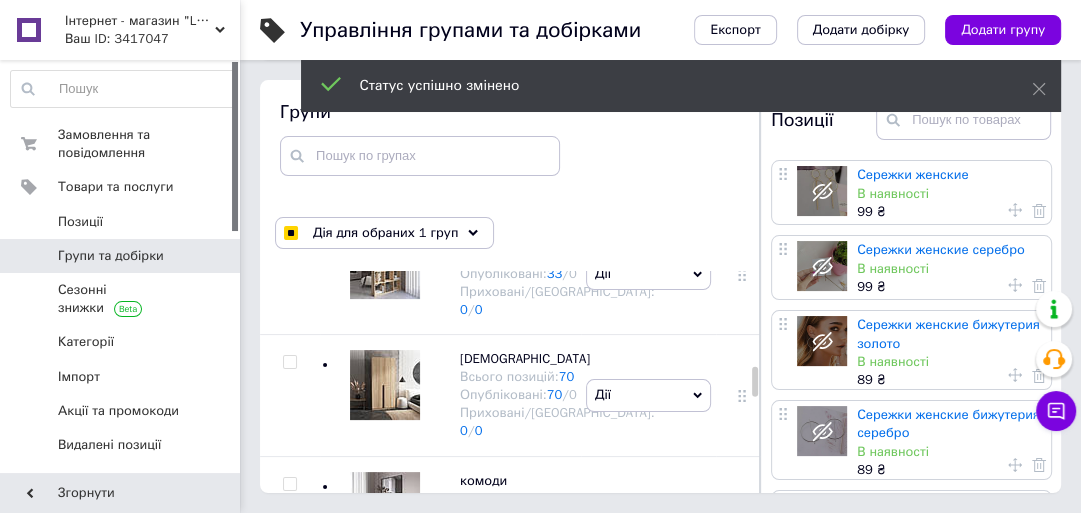 scroll, scrollTop: 3264, scrollLeft: 0, axis: vertical 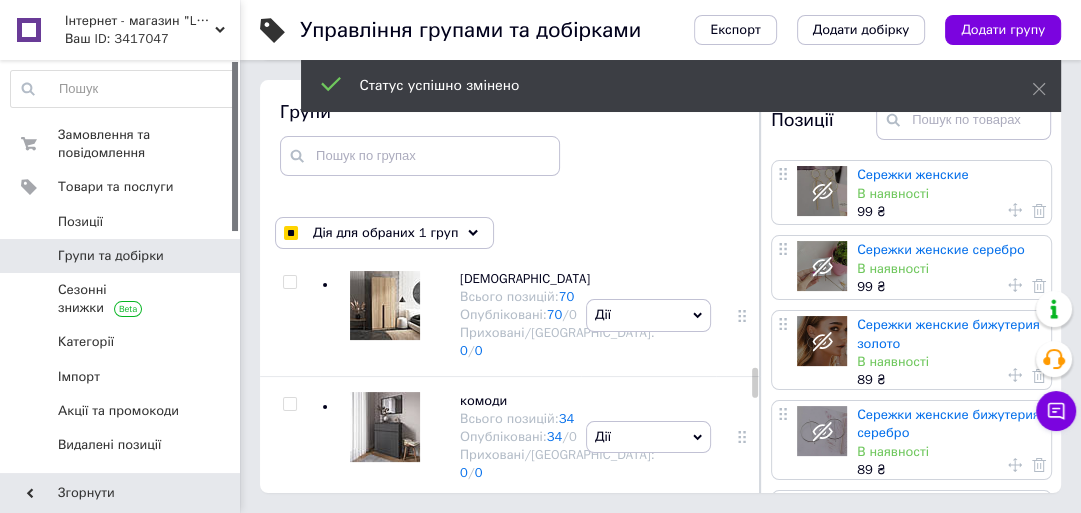 click 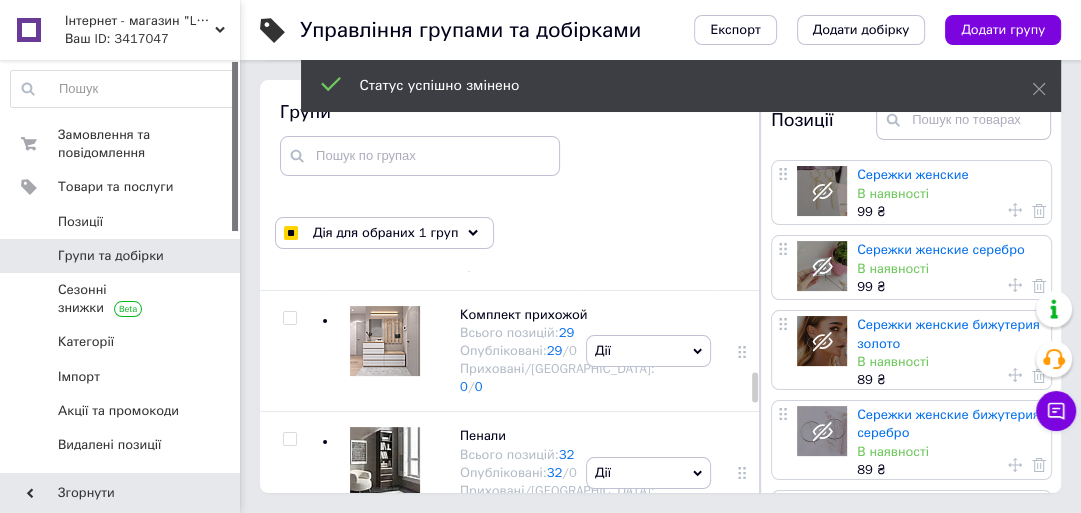 scroll, scrollTop: 3504, scrollLeft: 0, axis: vertical 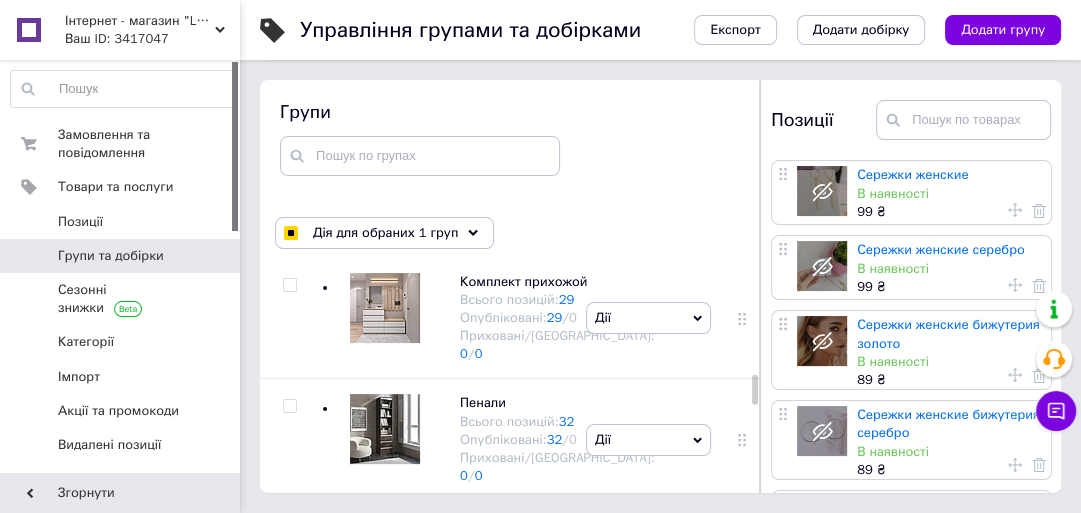click on "[PERSON_NAME] групу Редагувати групу Додати підгрупу Додати товар Видалити групу" at bounding box center [648, -550] 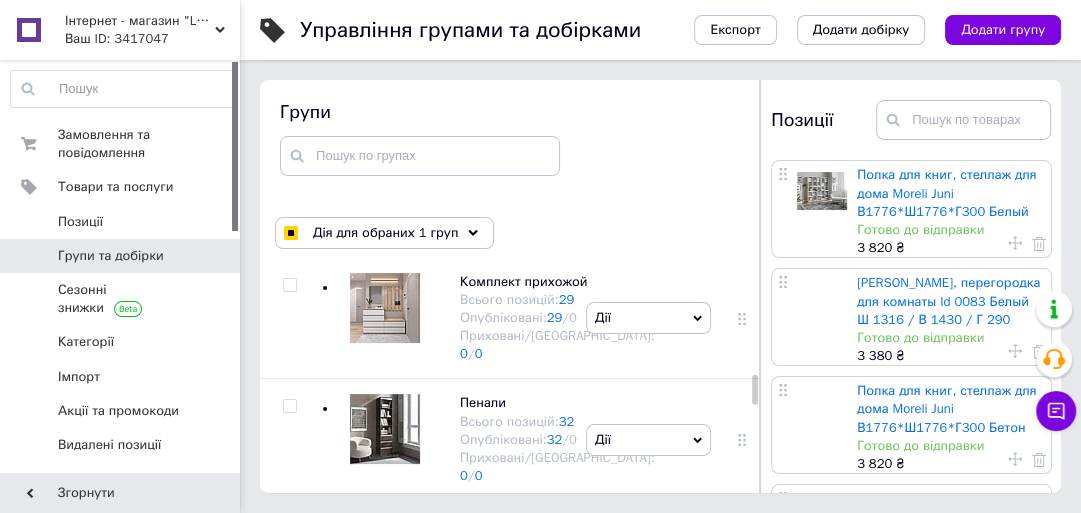 click on "Дії" at bounding box center [648, -550] 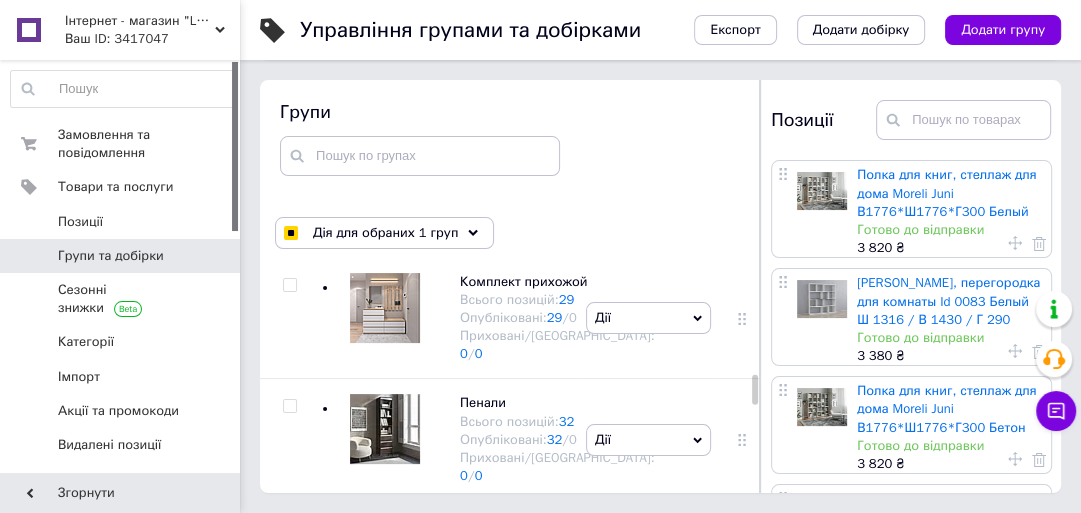 click on "Приховати групу" at bounding box center (648, -502) 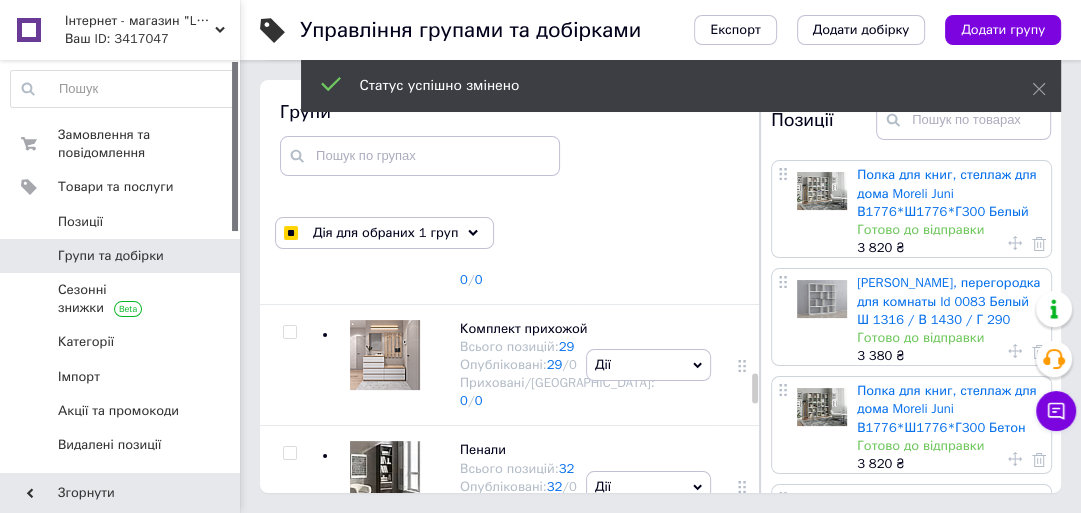 scroll, scrollTop: 3424, scrollLeft: 0, axis: vertical 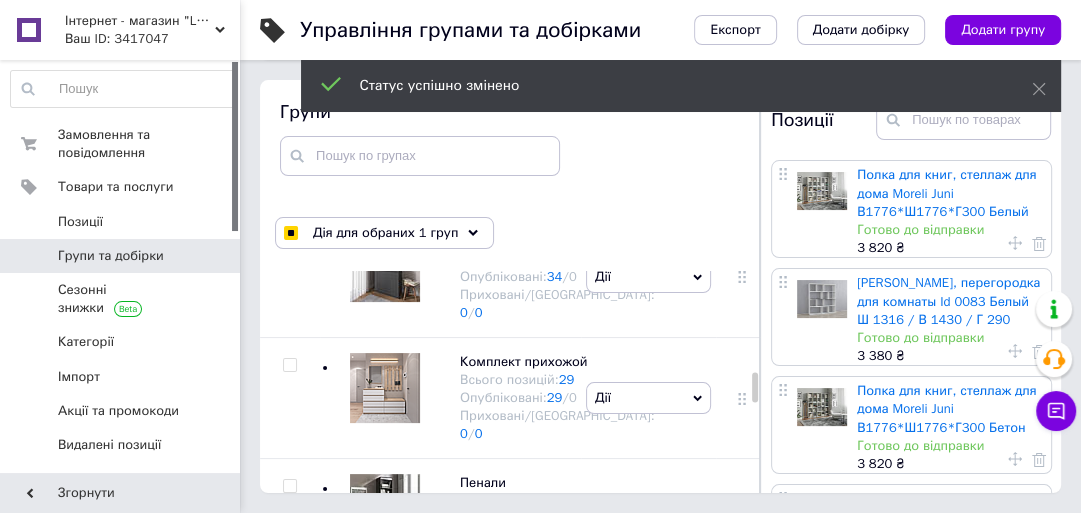 click on "[PERSON_NAME] групу Редагувати групу Додати підгрупу Додати товар Видалити групу" at bounding box center [648, -592] 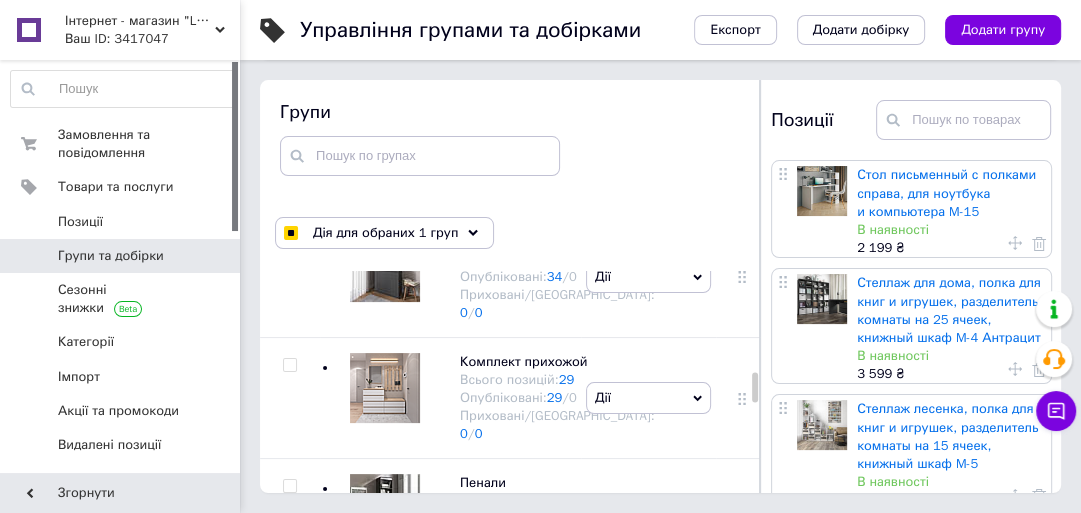 click 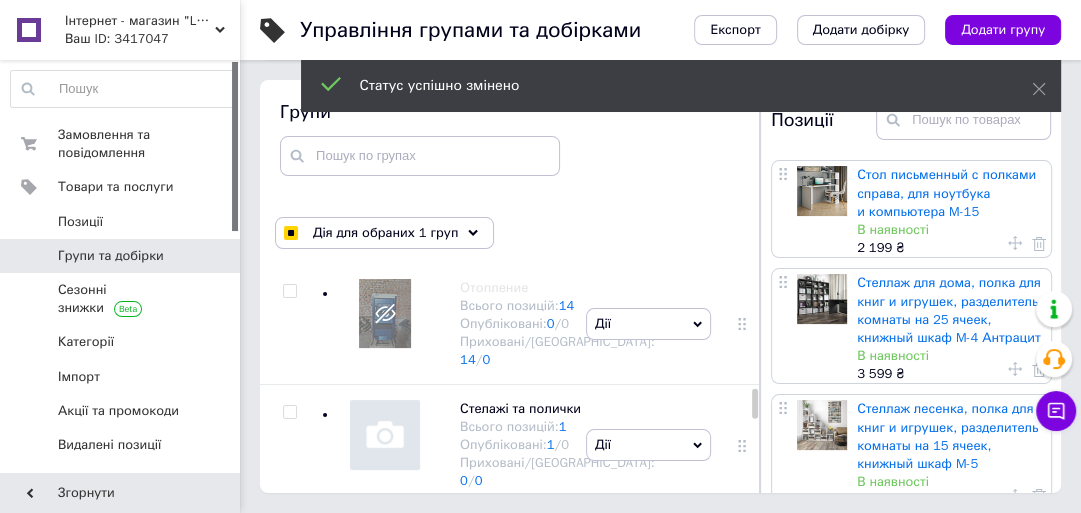 scroll, scrollTop: 4144, scrollLeft: 0, axis: vertical 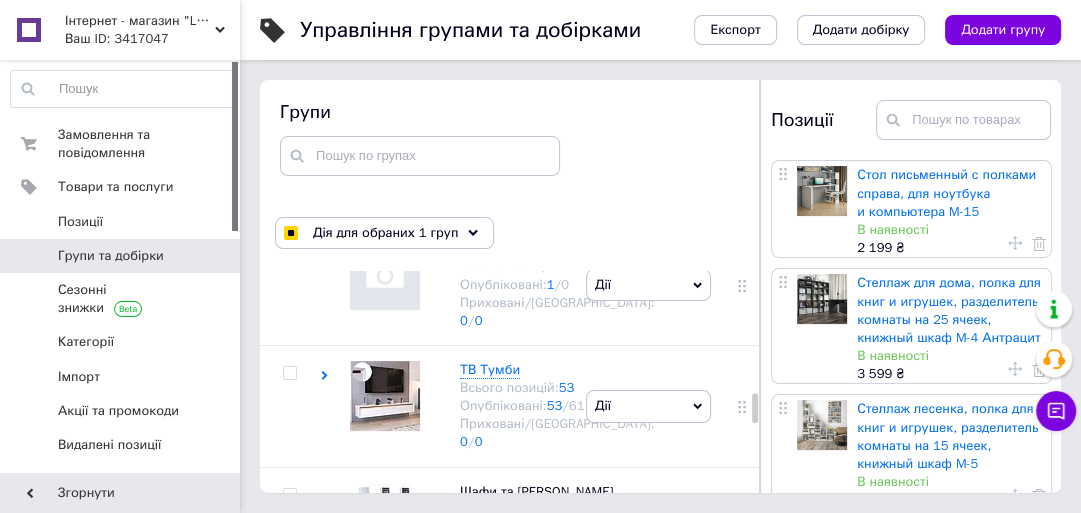 click on "[PERSON_NAME] групу Редагувати групу Додати підгрупу Додати товар Видалити групу" at bounding box center (648, -808) 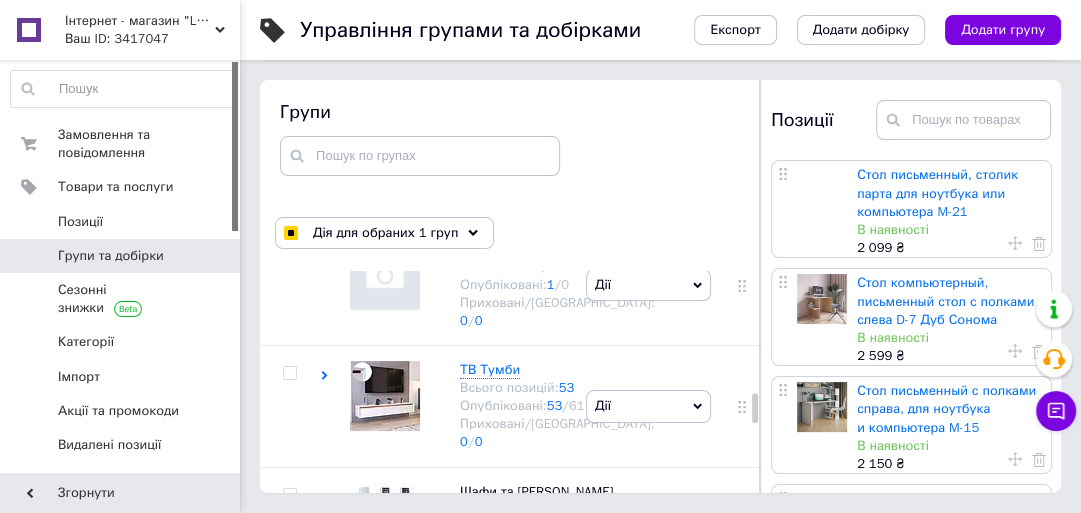 click 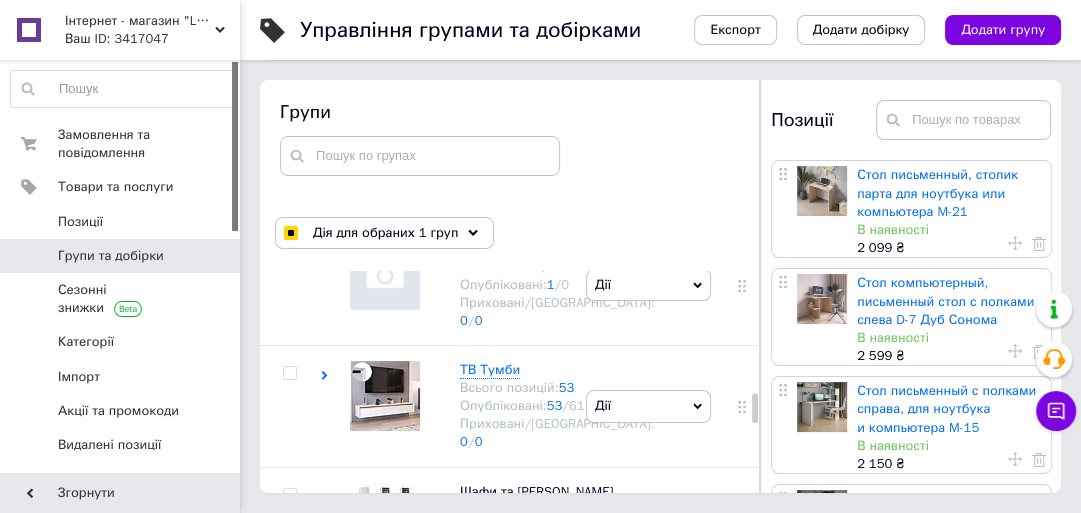 click on "Приховати групу" at bounding box center [648, -760] 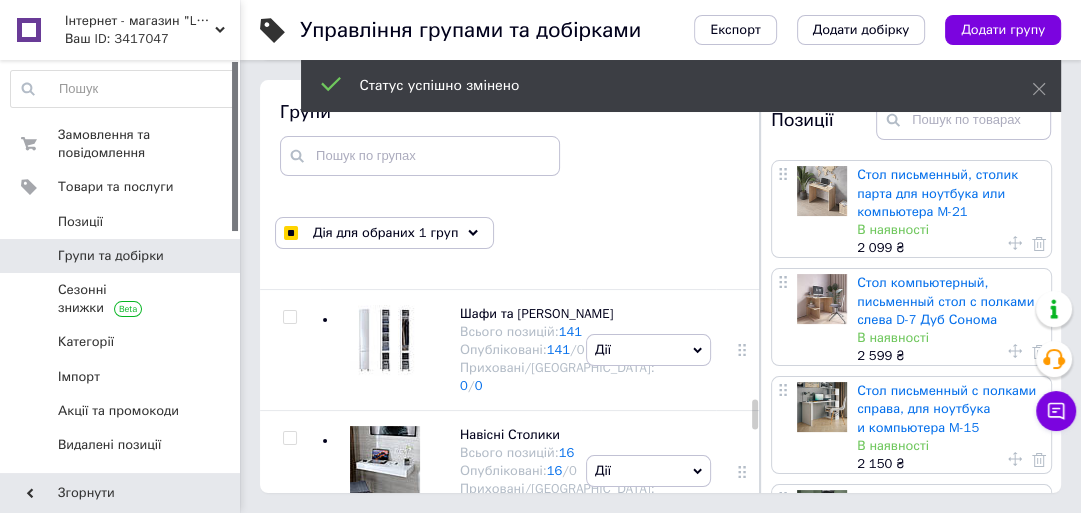 scroll, scrollTop: 4304, scrollLeft: 0, axis: vertical 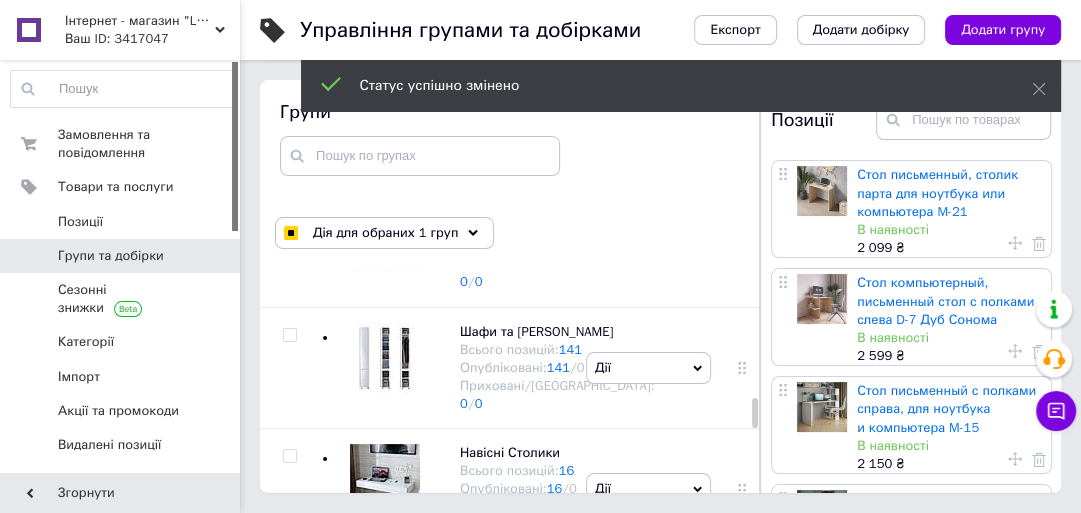 click on "[PERSON_NAME] групу Редагувати групу Додати підгрупу Додати товар Видалити групу" at bounding box center (648, -847) 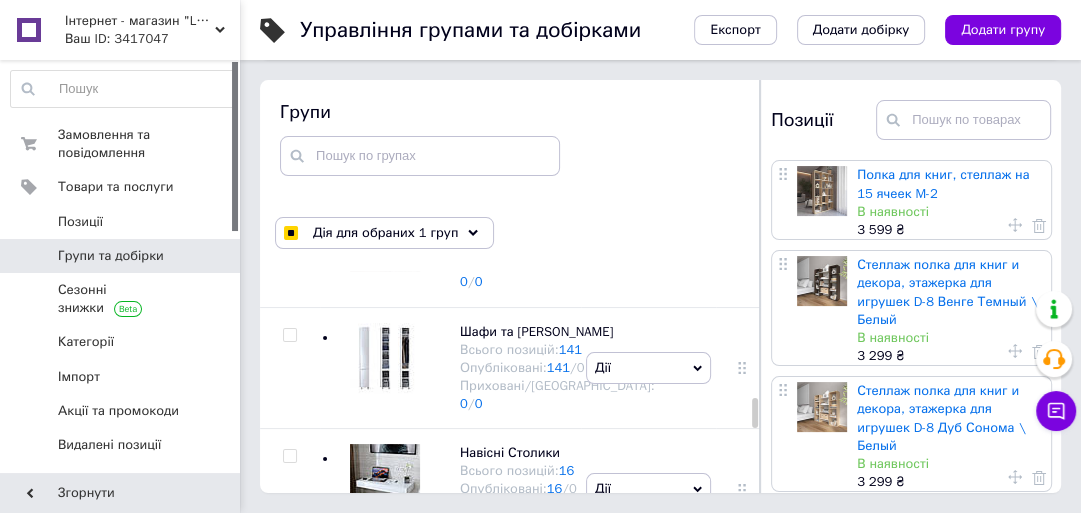 click 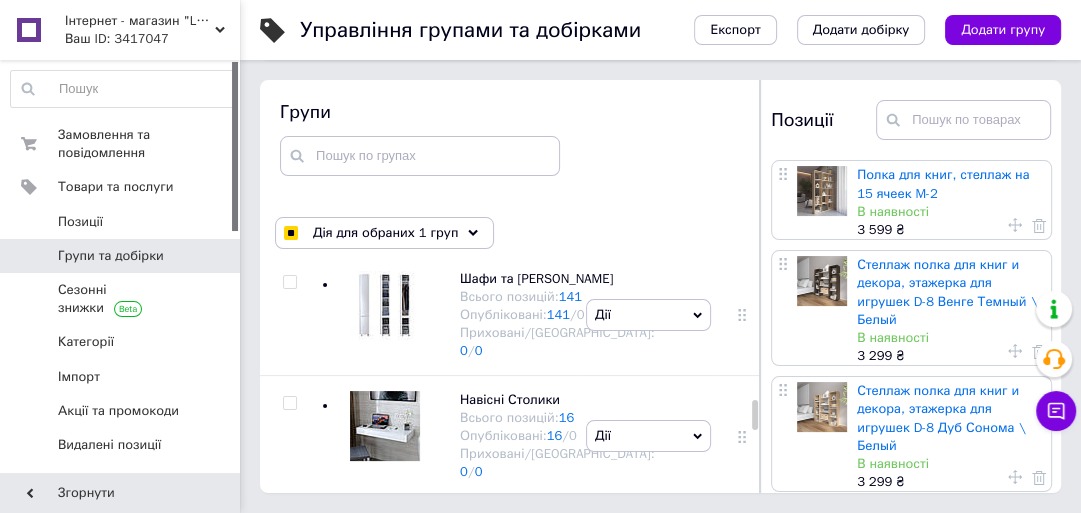 scroll, scrollTop: 4384, scrollLeft: 0, axis: vertical 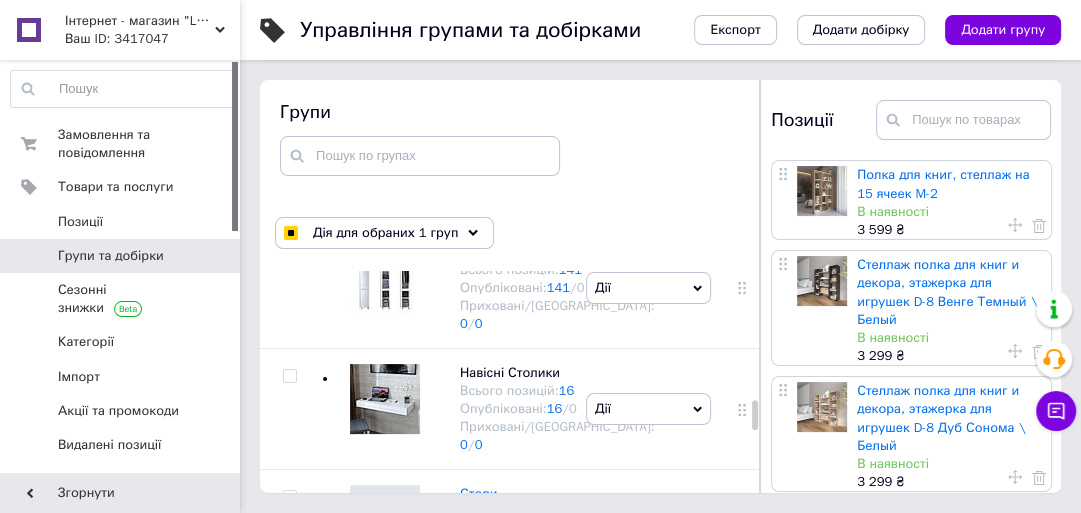 click 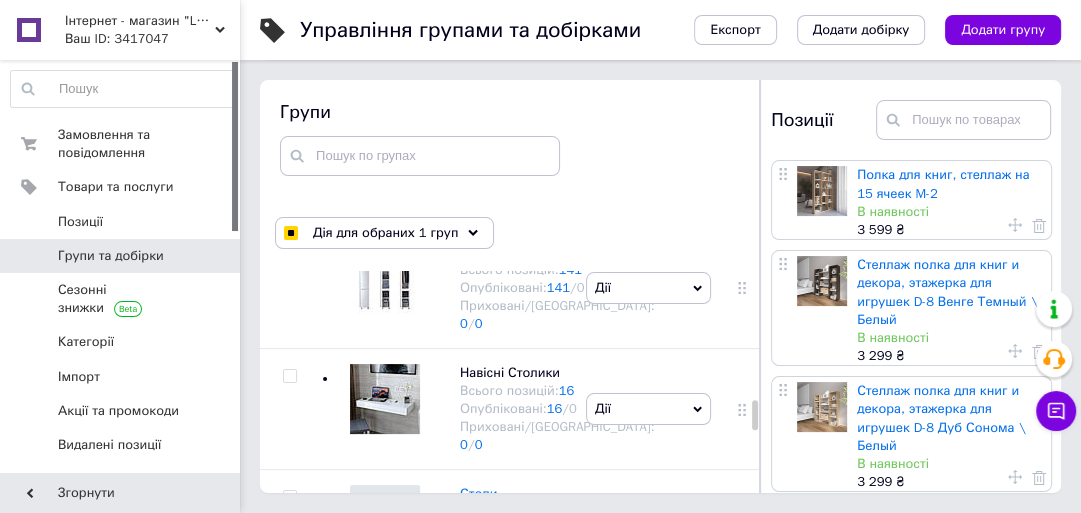 click on "Приховати групу" at bounding box center (648, -757) 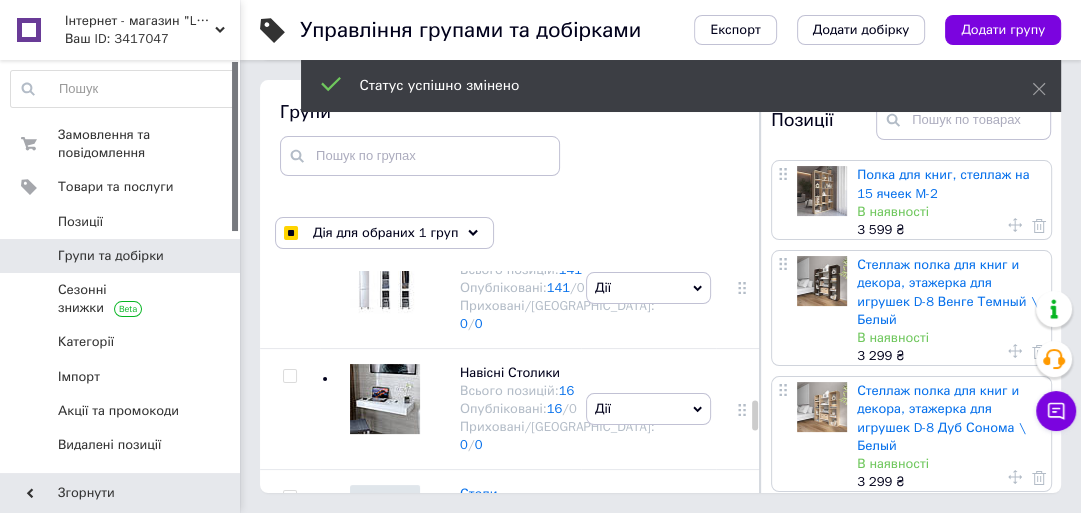 scroll, scrollTop: 4544, scrollLeft: 0, axis: vertical 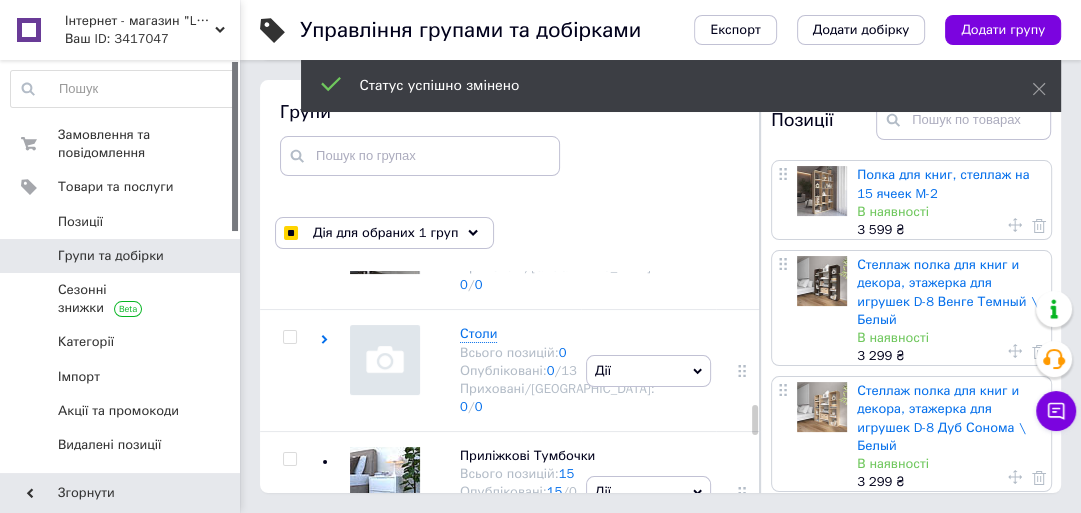 click on "[PERSON_NAME] групу Редагувати групу Додати підгрупу Додати товар Видалити групу" at bounding box center [648, -844] 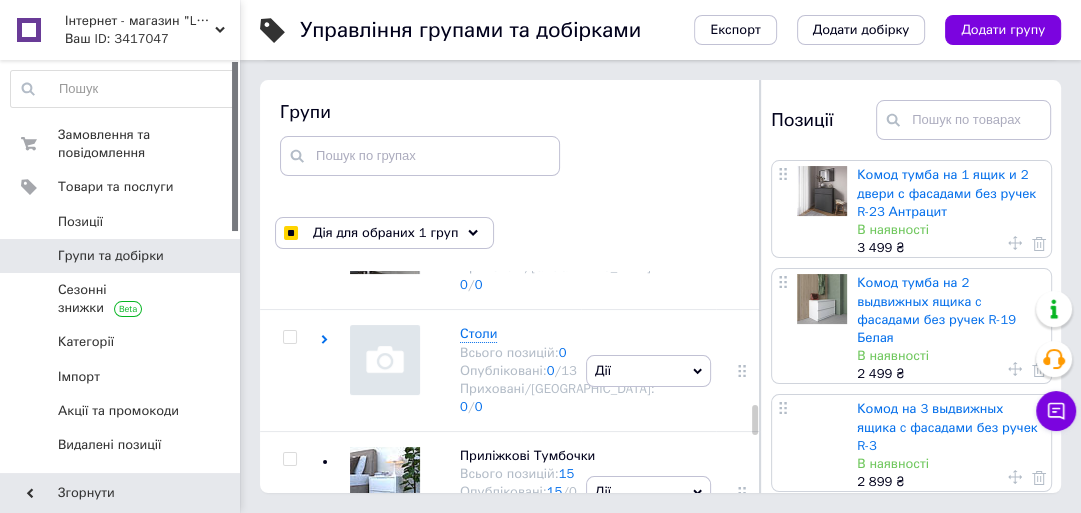 click 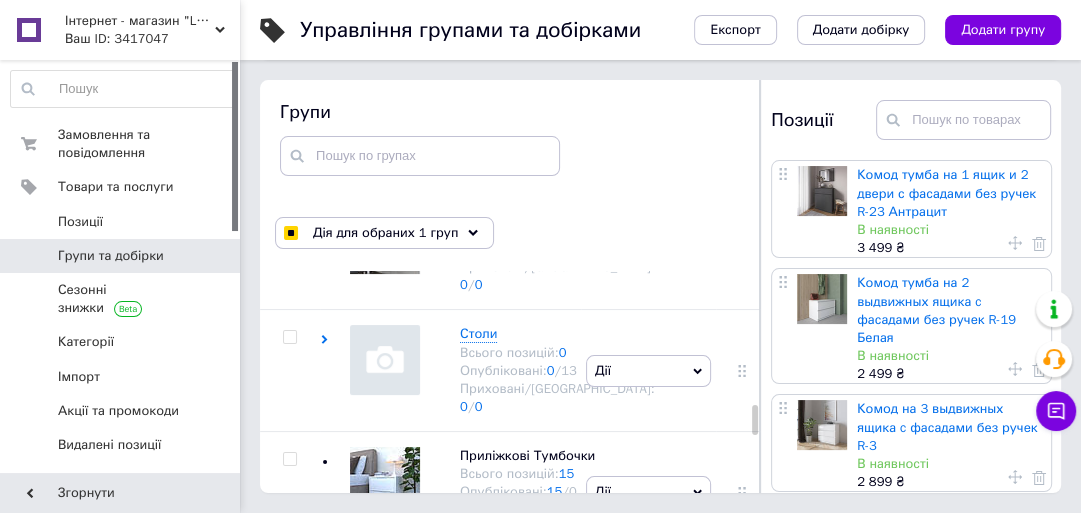 click on "Приховати групу" at bounding box center [648, -796] 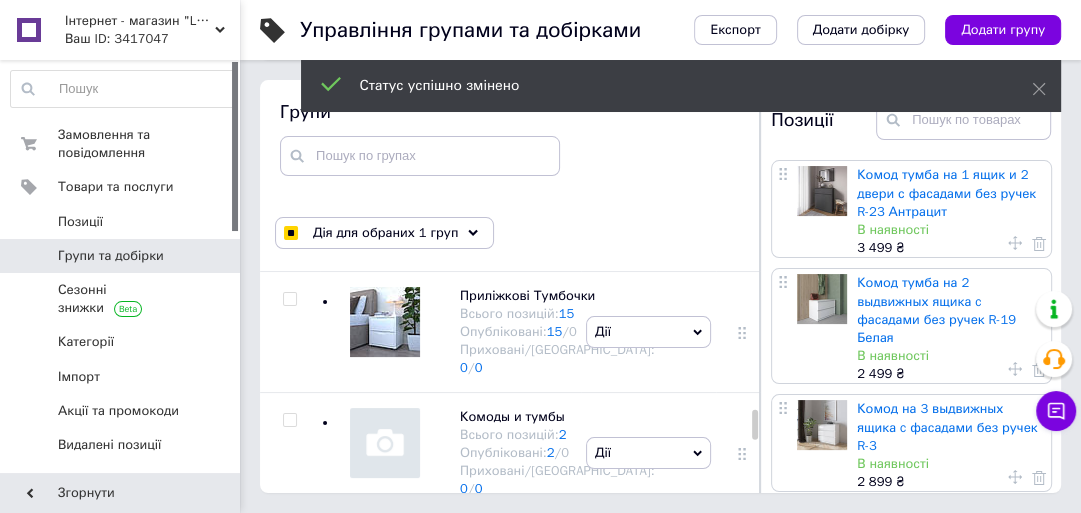scroll, scrollTop: 4784, scrollLeft: 0, axis: vertical 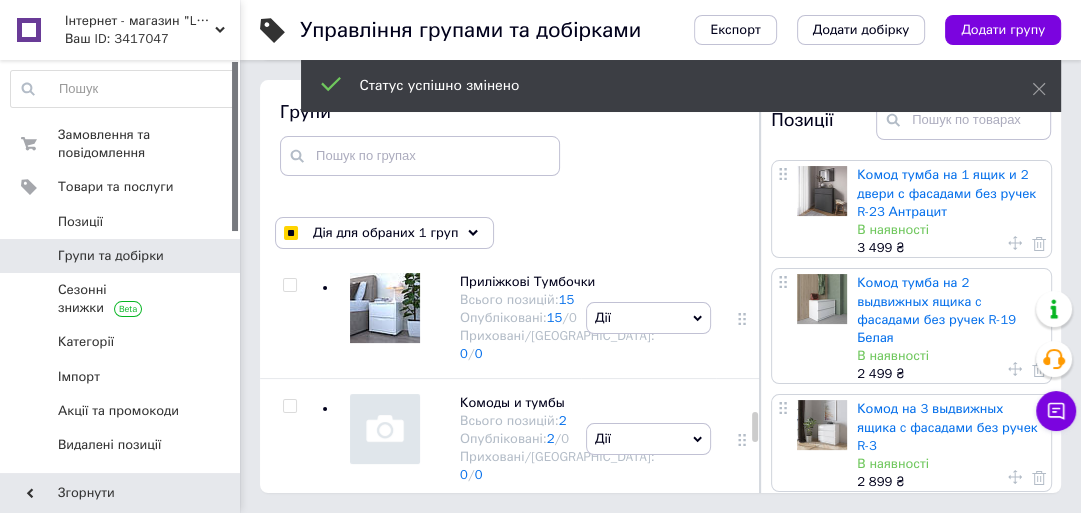 click on "Дії" at bounding box center (648, -896) 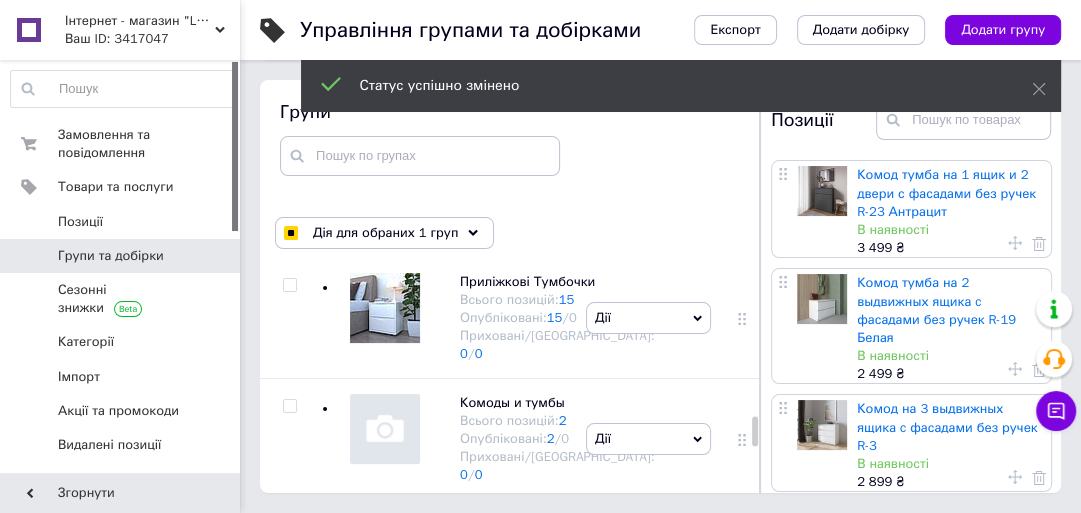 scroll, scrollTop: 4944, scrollLeft: 0, axis: vertical 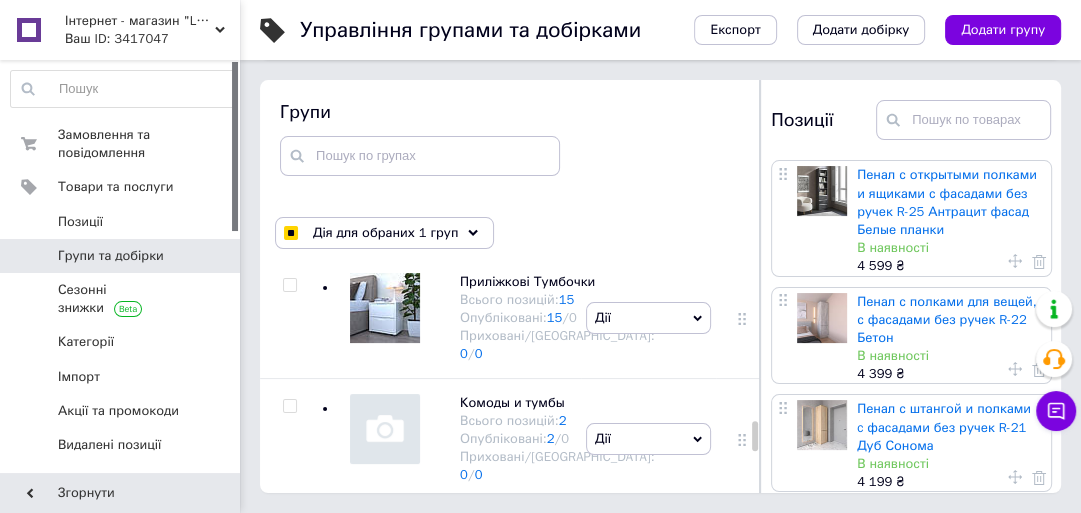 click on "[PERSON_NAME] групу Редагувати групу Додати підгрупу Додати товар Видалити групу" at bounding box center [648, -654] 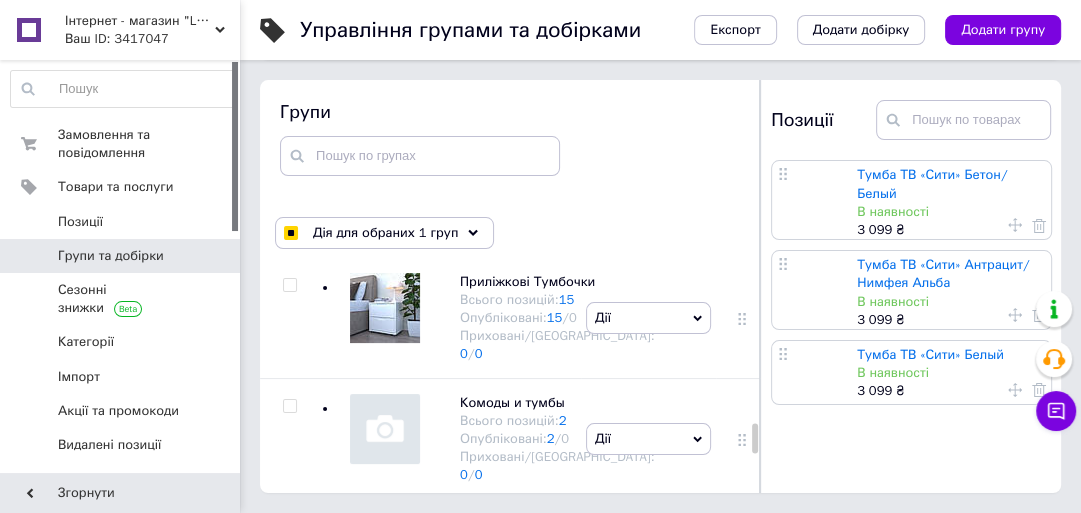 scroll, scrollTop: 5184, scrollLeft: 0, axis: vertical 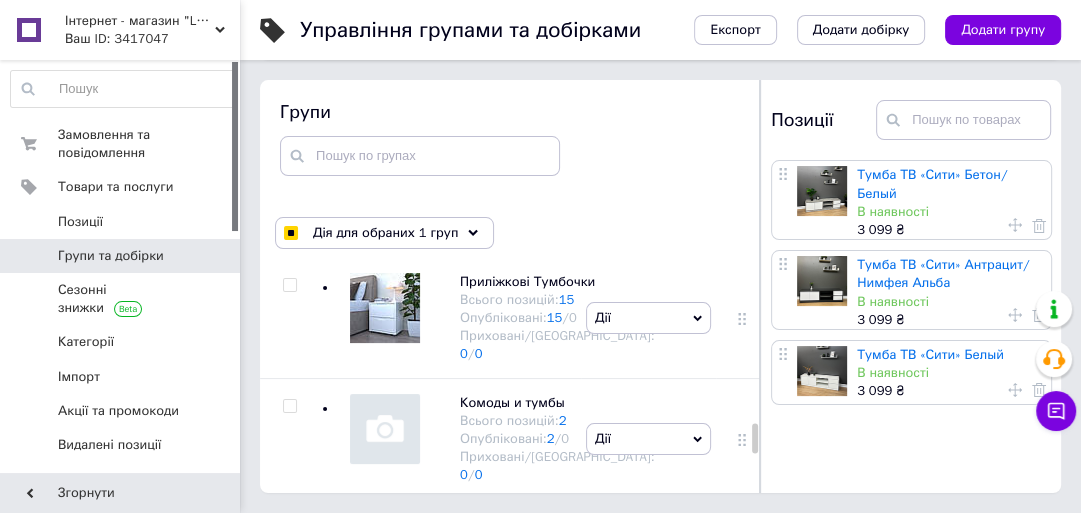 click on "[PERSON_NAME] групу Редагувати групу Додати підгрупу Додати товар Видалити групу" at bounding box center (648, -532) 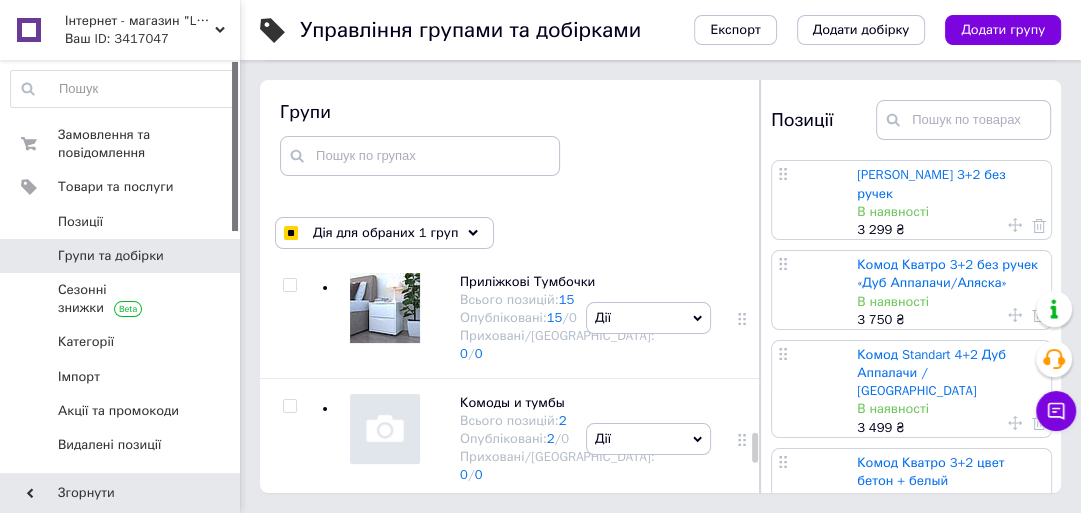 scroll, scrollTop: 5504, scrollLeft: 0, axis: vertical 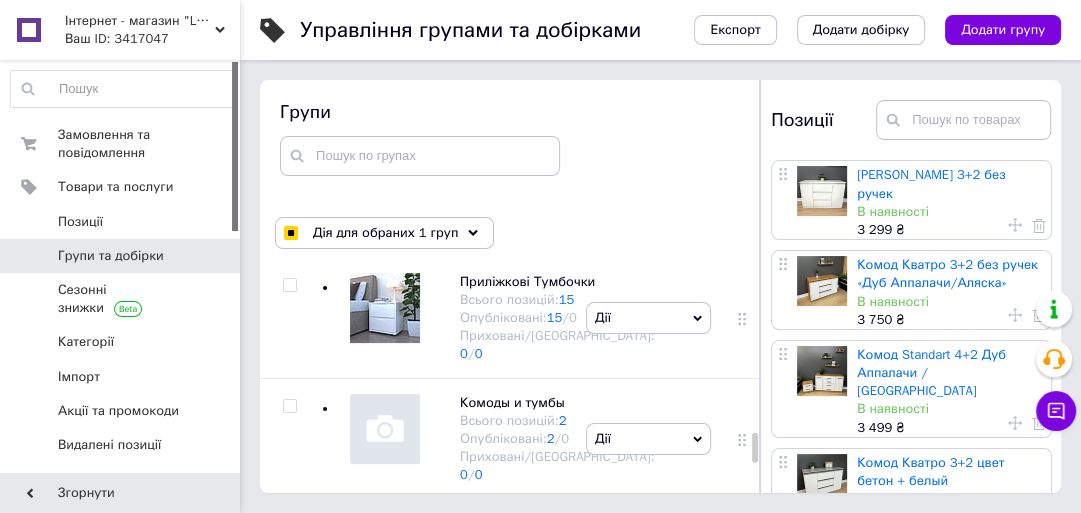 click on "[PERSON_NAME] групу Редагувати групу Додати підгрупу Додати товар Видалити групу" at bounding box center [648, -290] 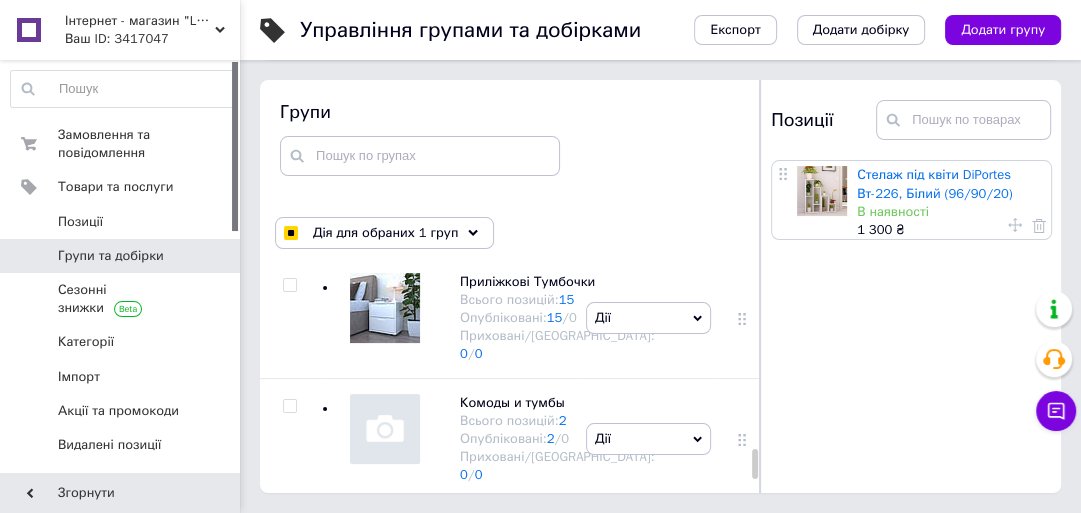 scroll, scrollTop: 6224, scrollLeft: 0, axis: vertical 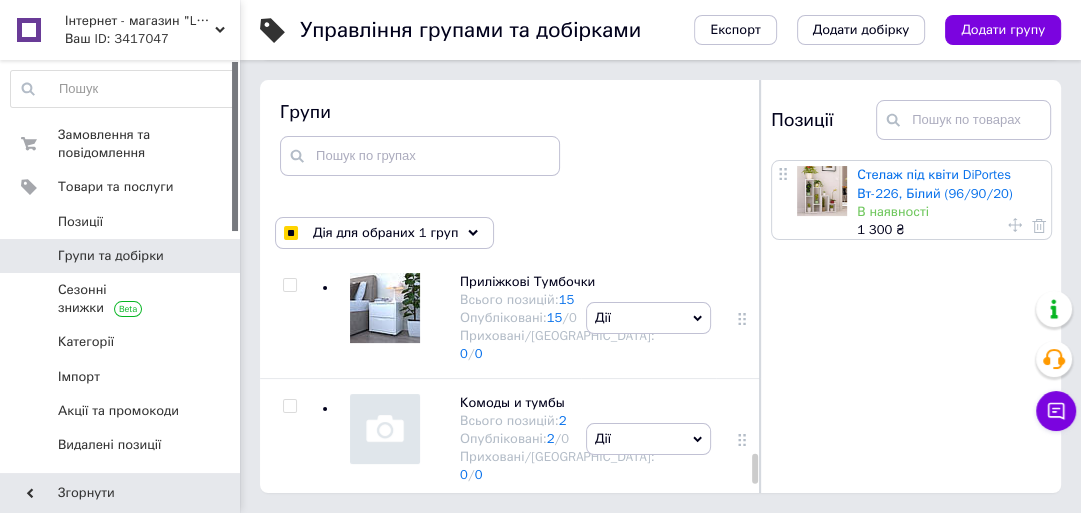 click on "[PERSON_NAME] групу Редагувати групу Додати підгрупу Додати товар Видалити групу" at bounding box center [648, 196] 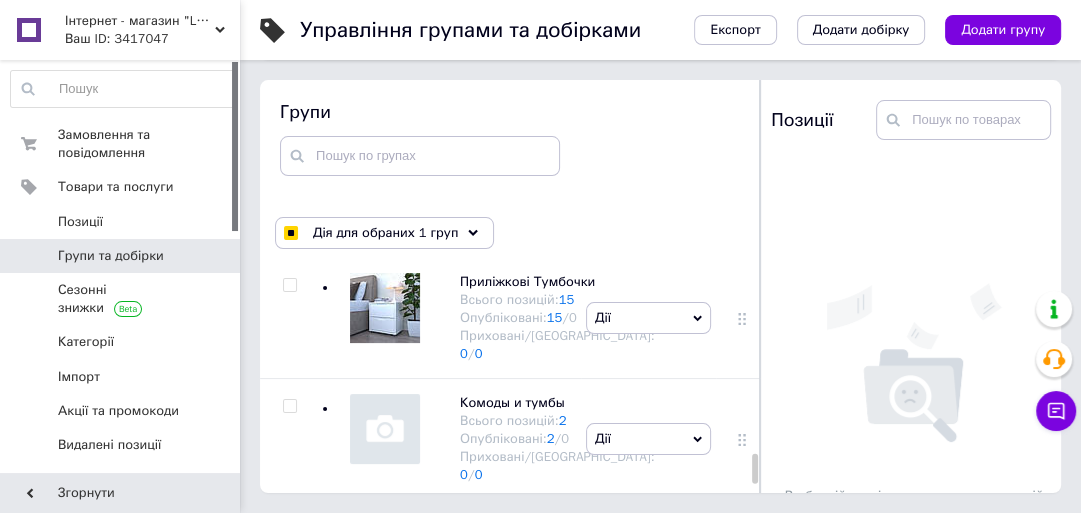click 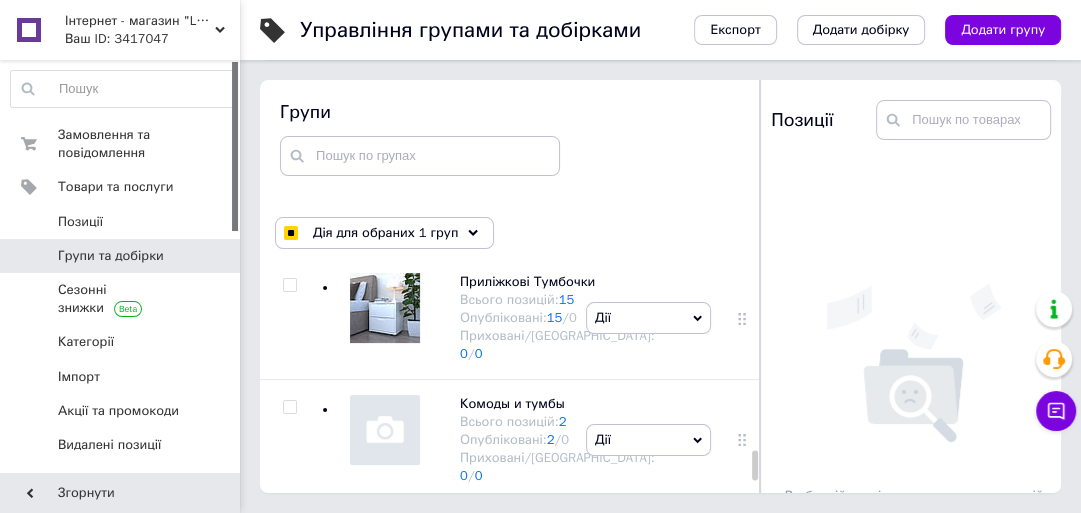 scroll, scrollTop: 6384, scrollLeft: 0, axis: vertical 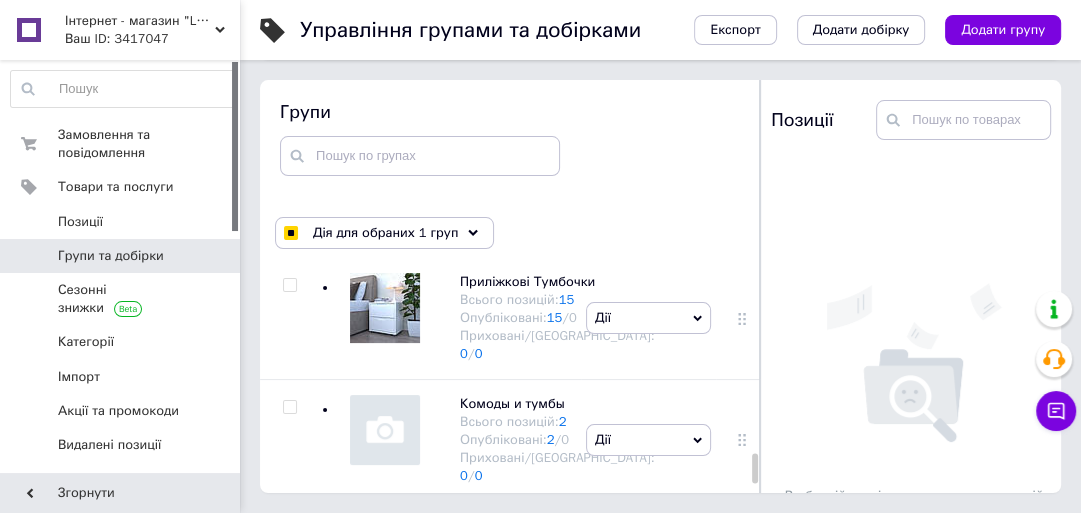 click at bounding box center (380, 197) 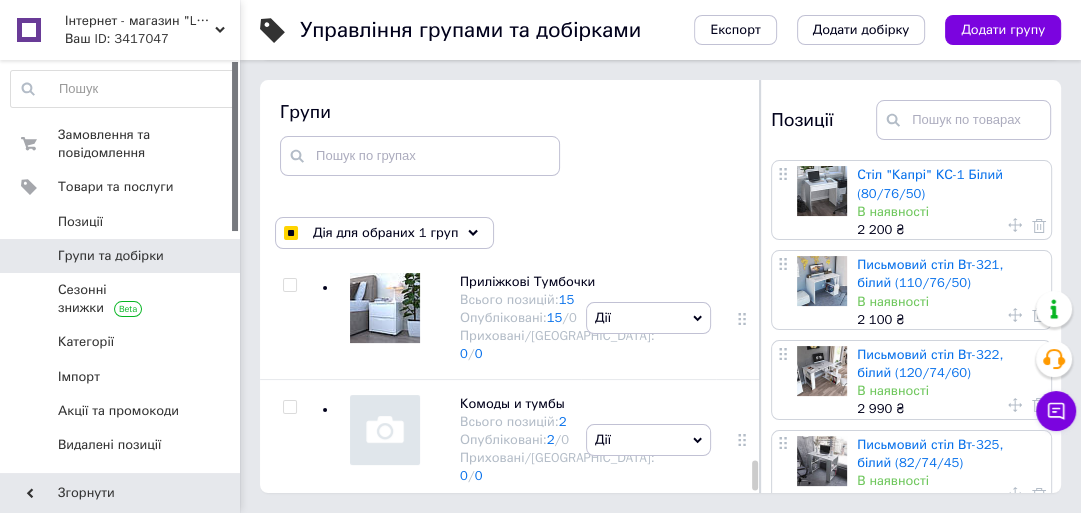 scroll, scrollTop: 6689, scrollLeft: 0, axis: vertical 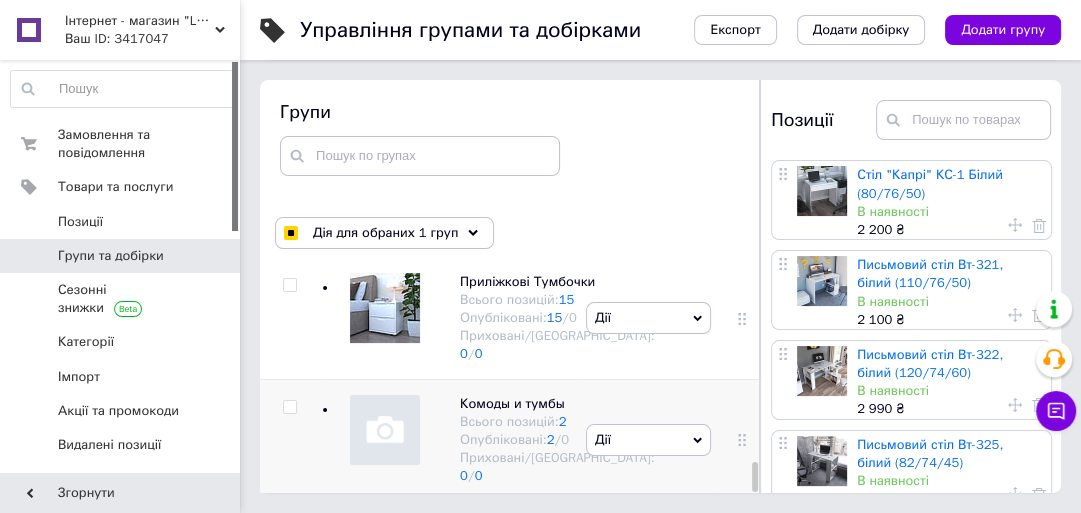 click at bounding box center [380, 440] 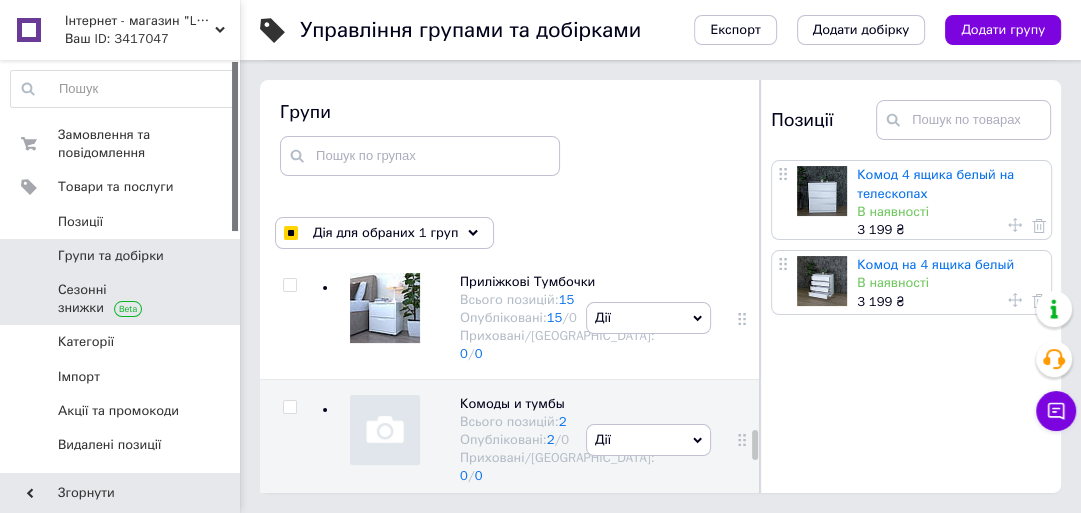 scroll, scrollTop: 5089, scrollLeft: 0, axis: vertical 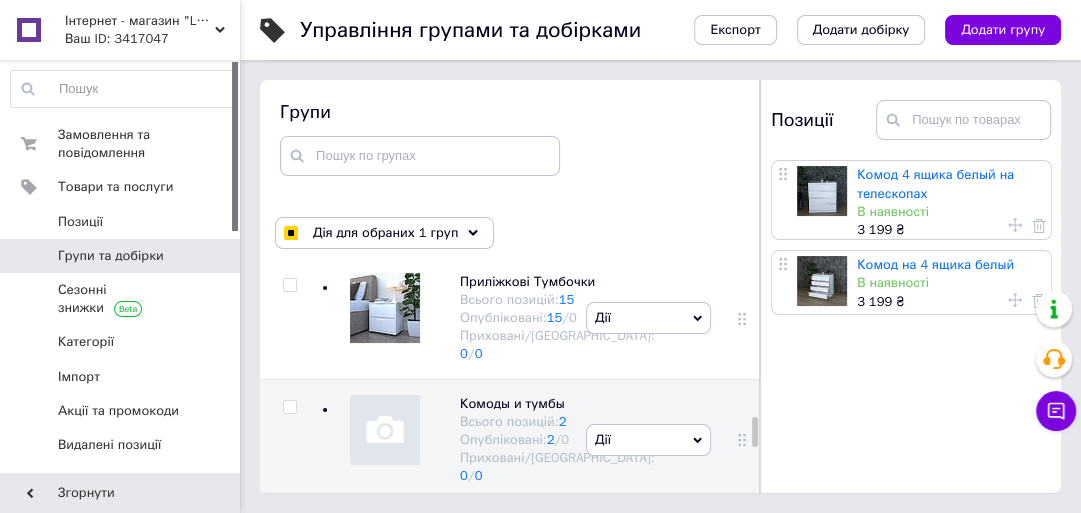 click on "Групи та добірки" at bounding box center (123, 256) 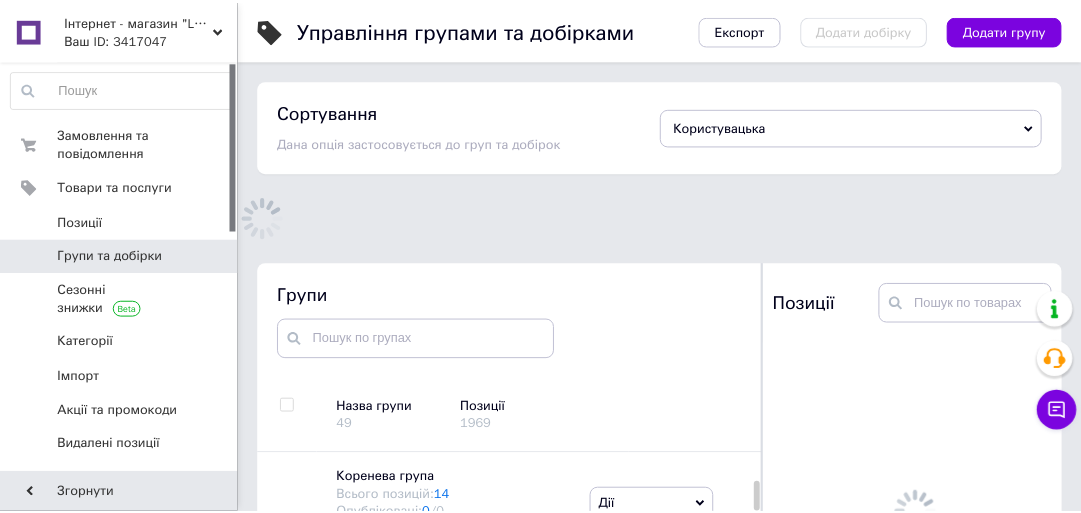 scroll, scrollTop: 113, scrollLeft: 0, axis: vertical 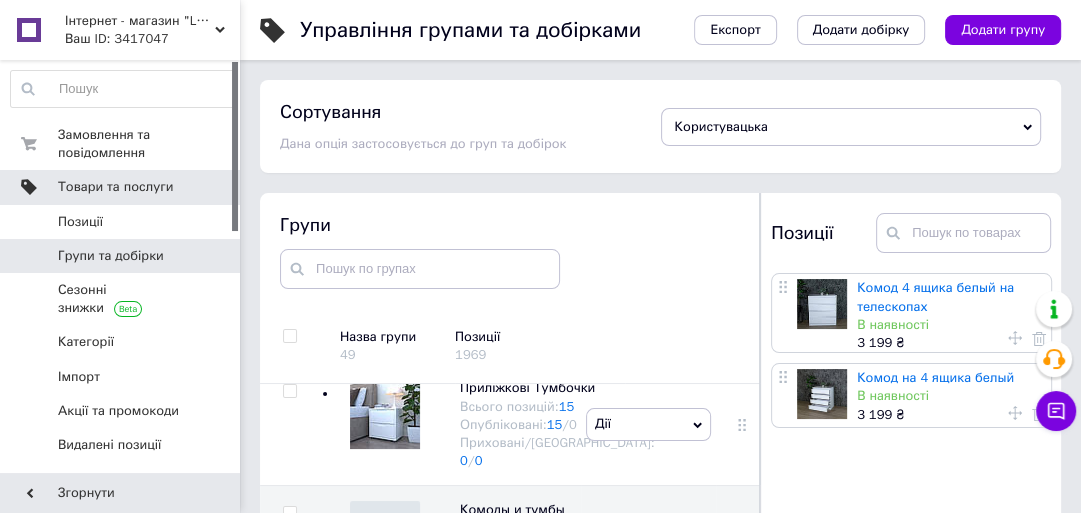 click on "Товари та послуги" at bounding box center [115, 187] 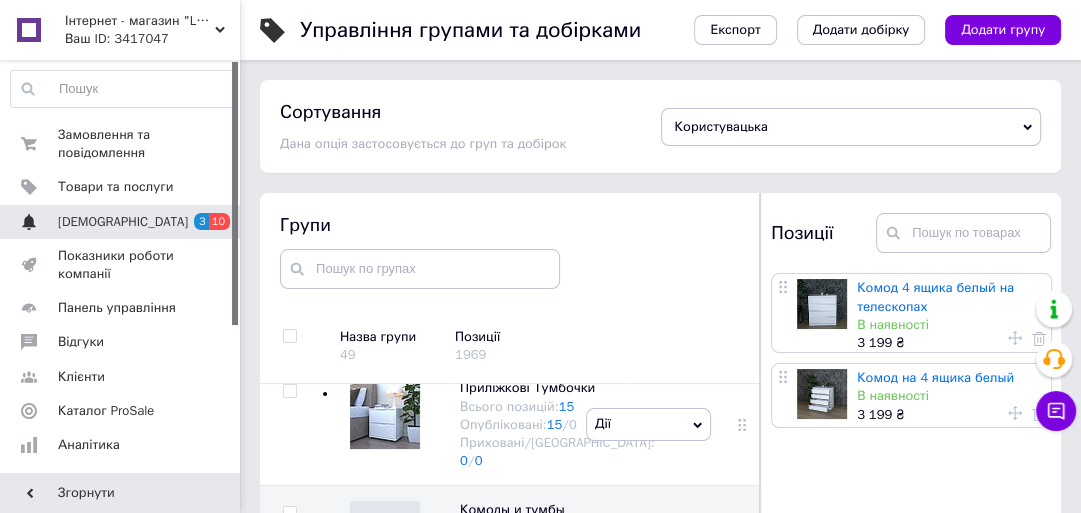 click on "[DEMOGRAPHIC_DATA]" at bounding box center (123, 222) 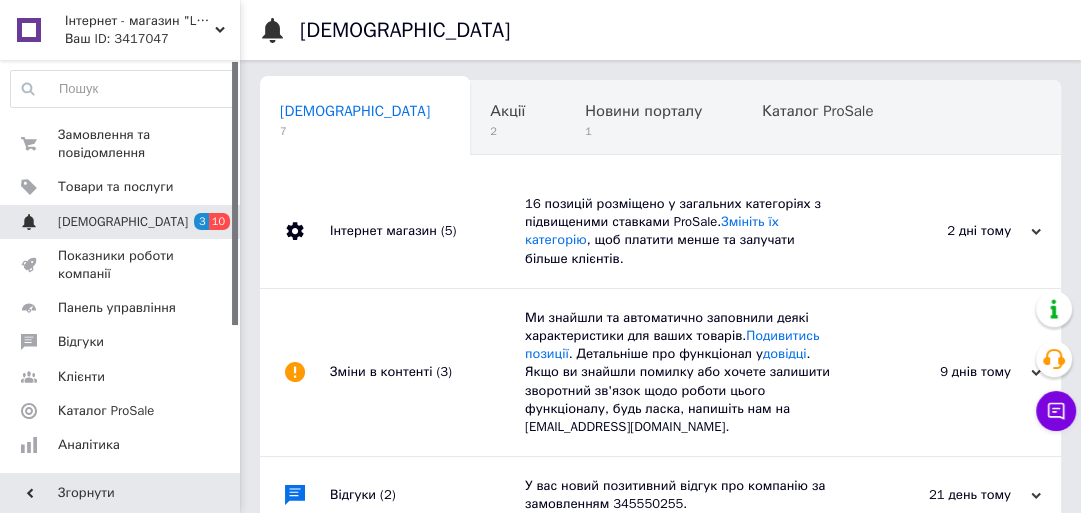 scroll, scrollTop: 0, scrollLeft: 10, axis: horizontal 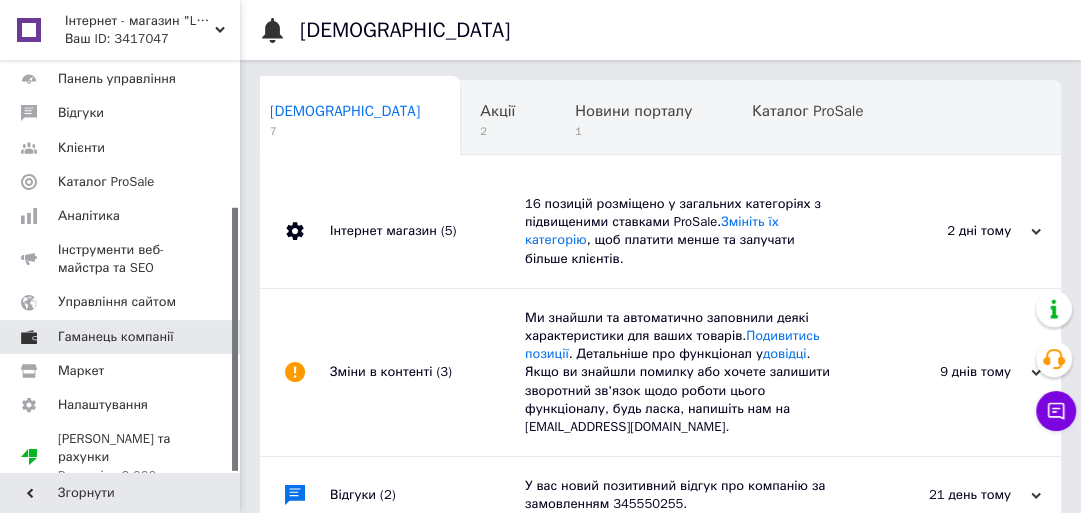 click on "Гаманець компанії" at bounding box center [116, 337] 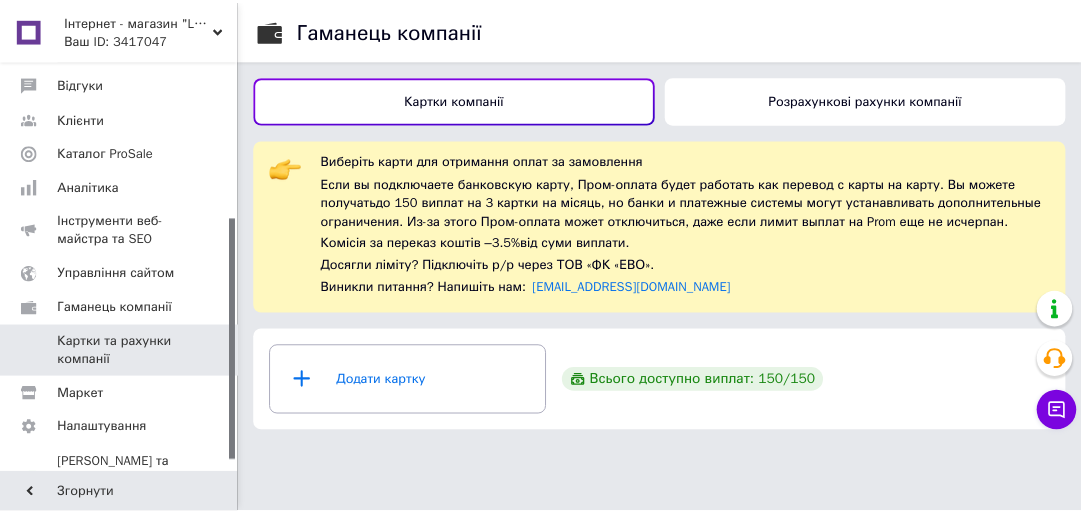 scroll, scrollTop: 282, scrollLeft: 0, axis: vertical 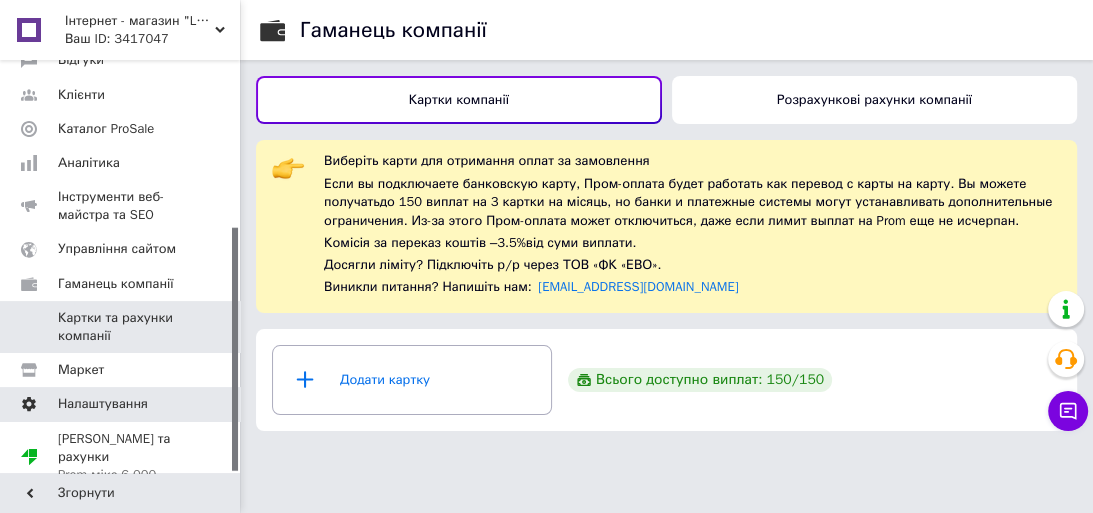 click on "Налаштування" at bounding box center [103, 404] 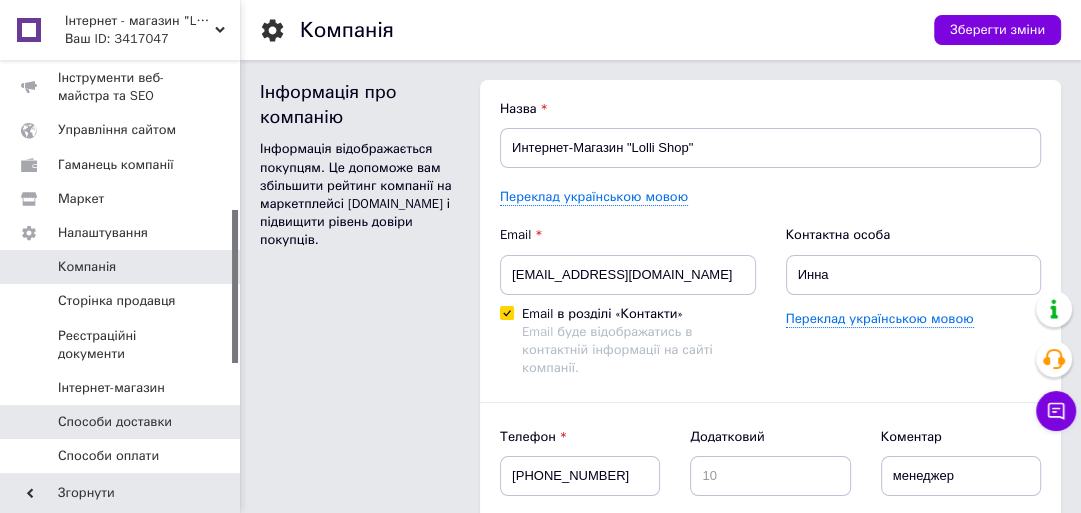 scroll, scrollTop: 0, scrollLeft: 0, axis: both 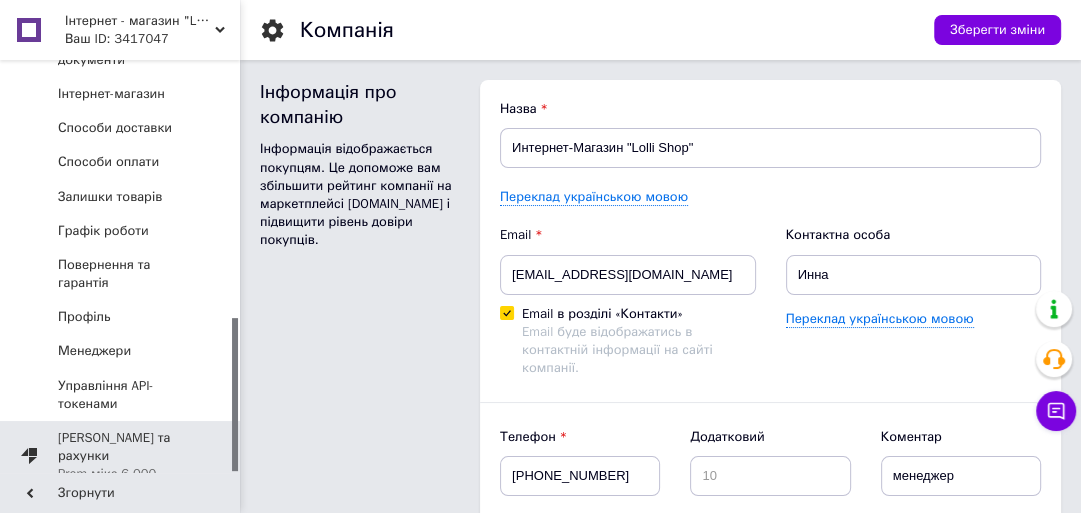 click on "Prom мікс 6 000" at bounding box center (121, 474) 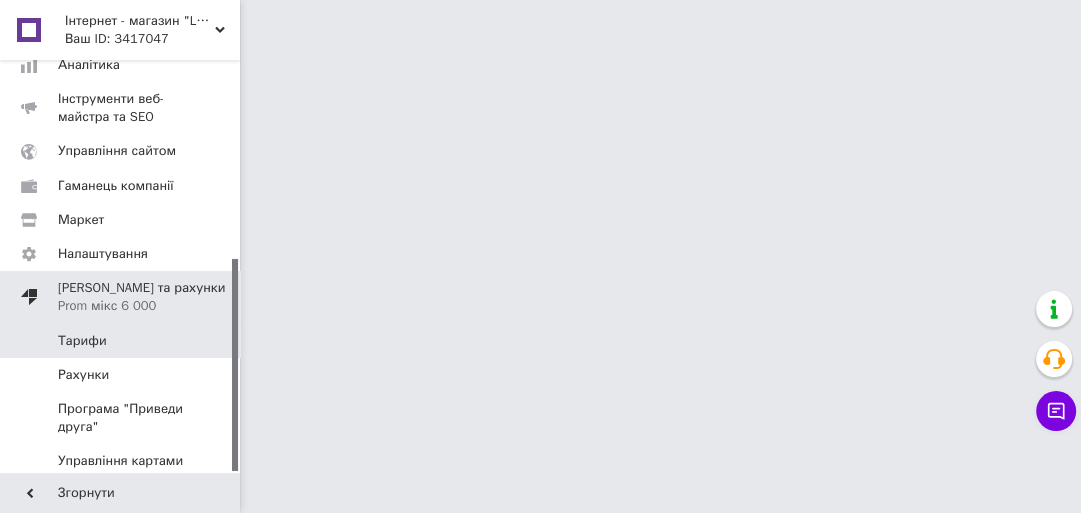 scroll, scrollTop: 384, scrollLeft: 0, axis: vertical 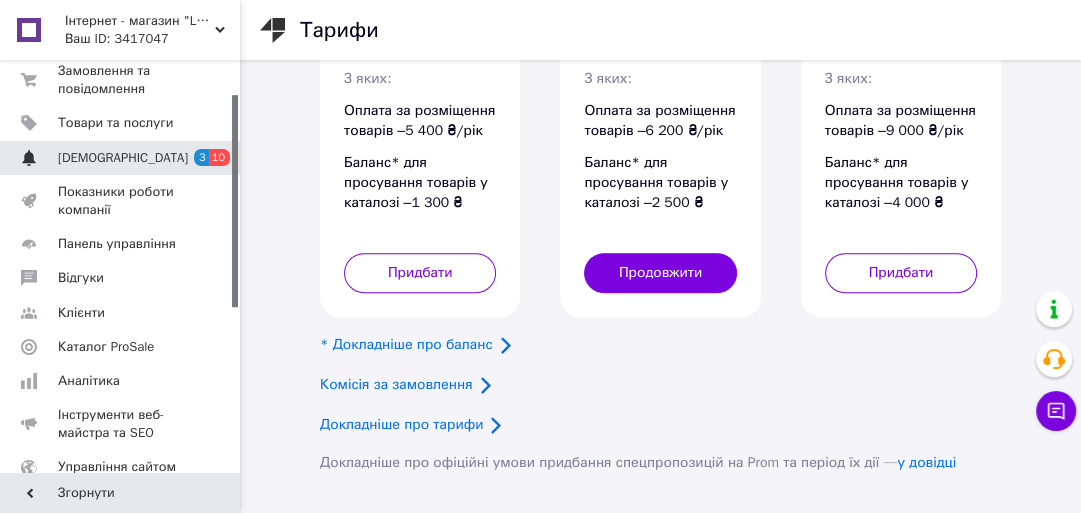 click on "[DEMOGRAPHIC_DATA]" at bounding box center (121, 158) 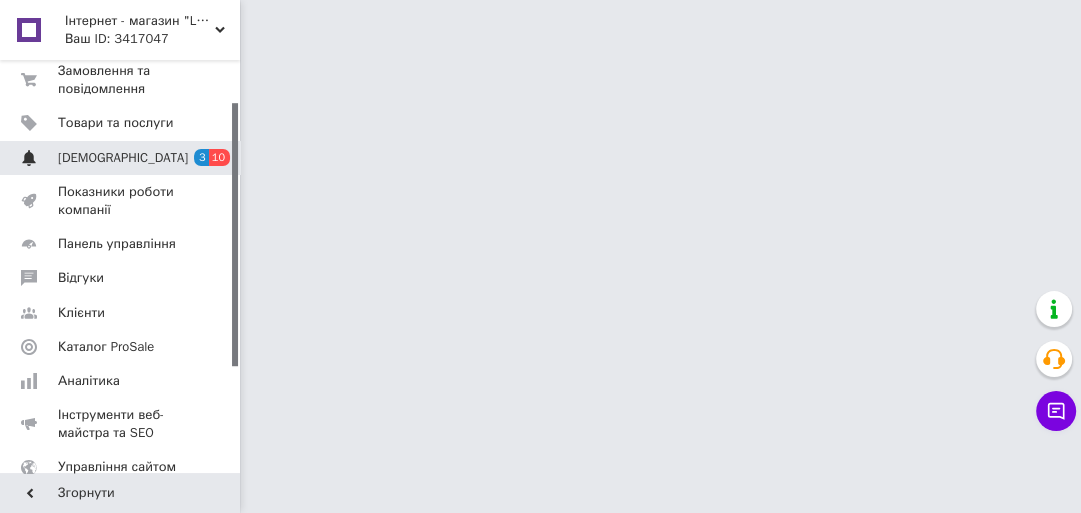 scroll, scrollTop: 0, scrollLeft: 0, axis: both 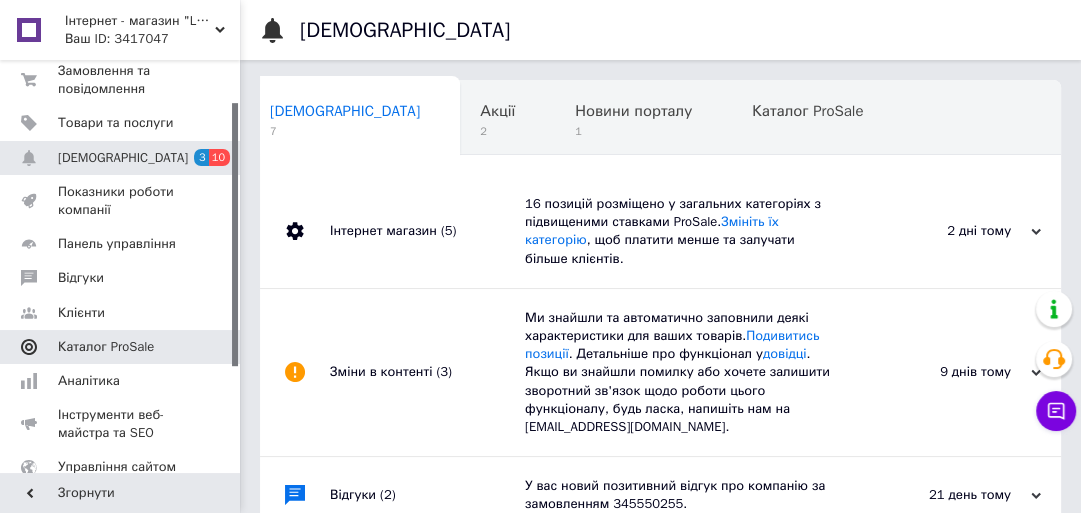 click on "Каталог ProSale" at bounding box center (106, 347) 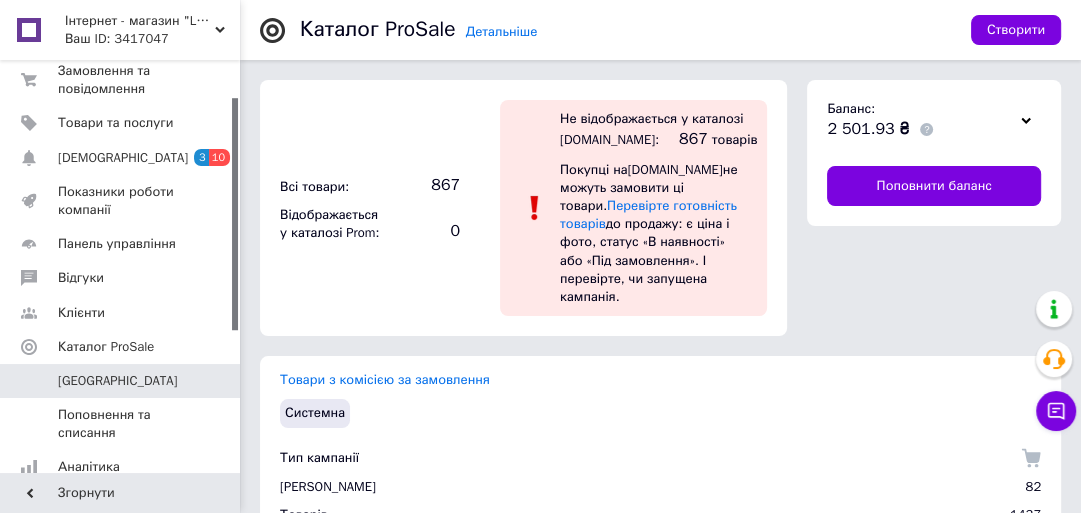 click 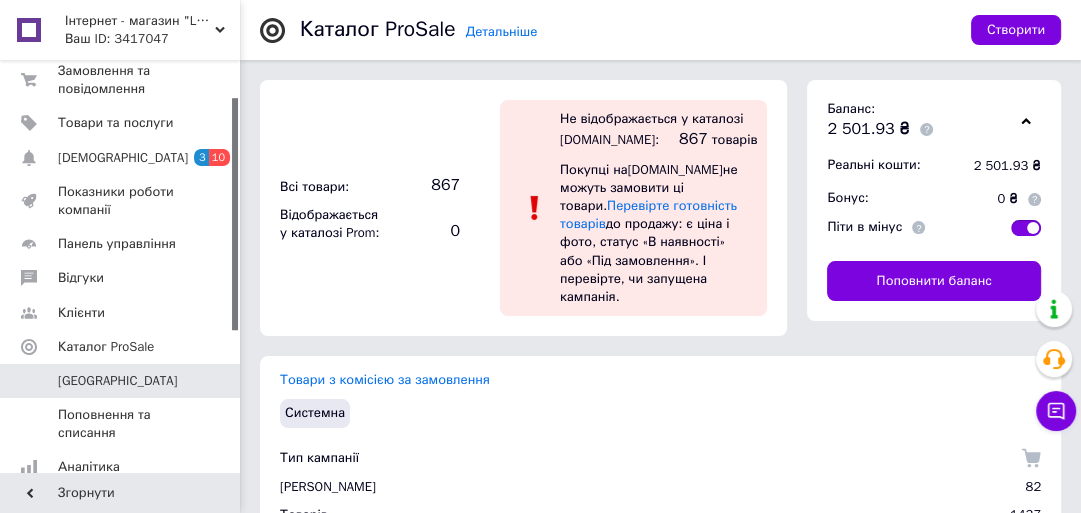 click at bounding box center (1026, 228) 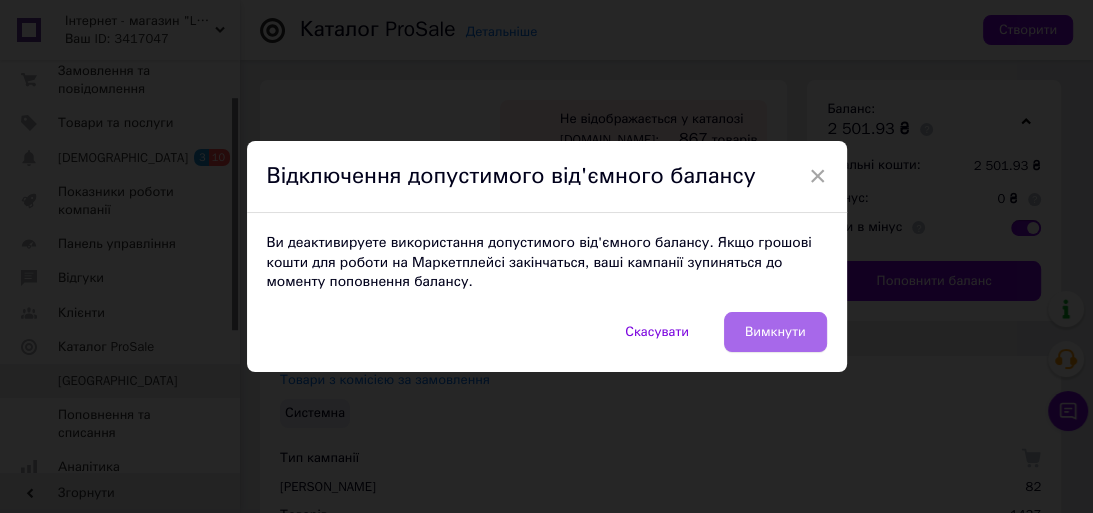 click on "Вимкнути" at bounding box center (775, 332) 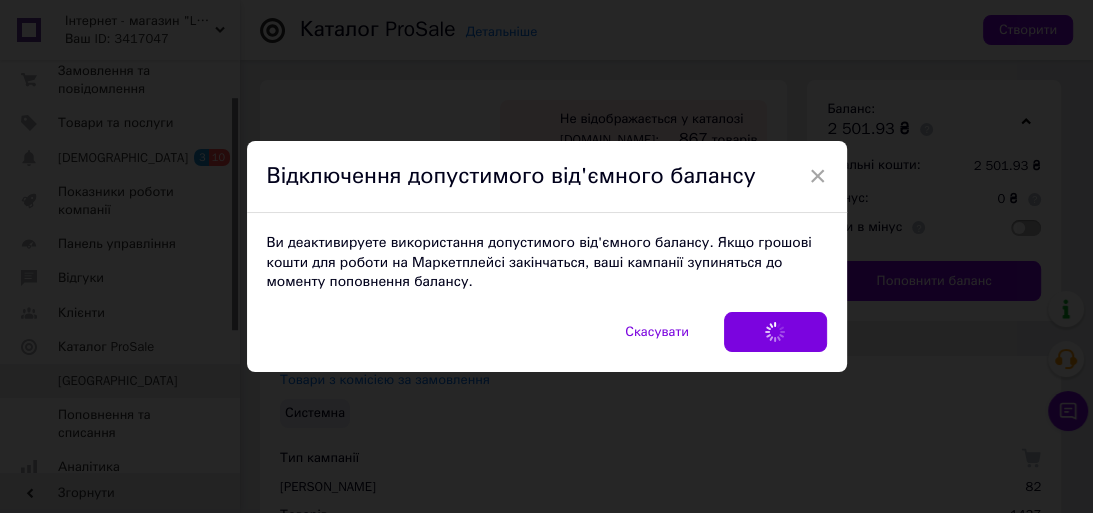 checkbox on "false" 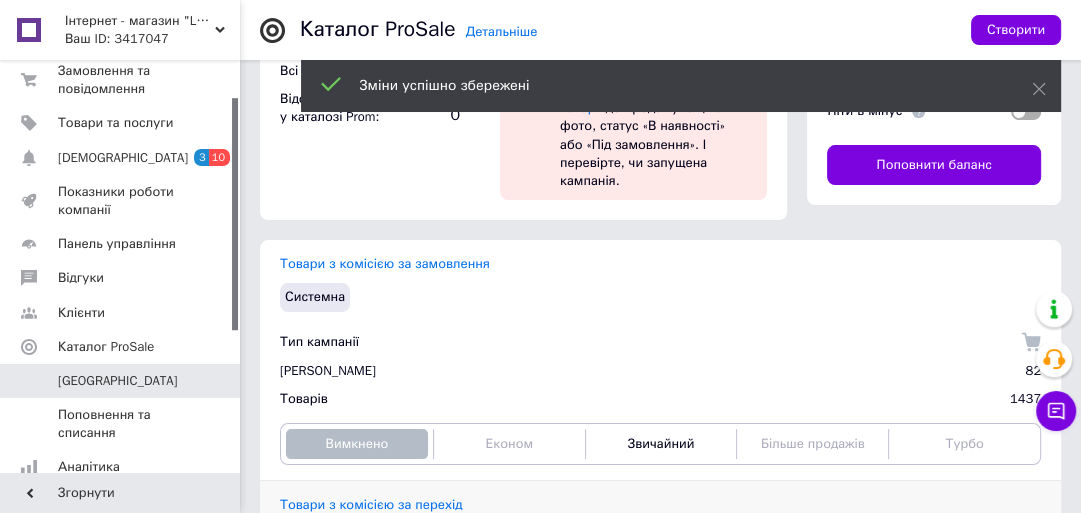 scroll, scrollTop: 0, scrollLeft: 0, axis: both 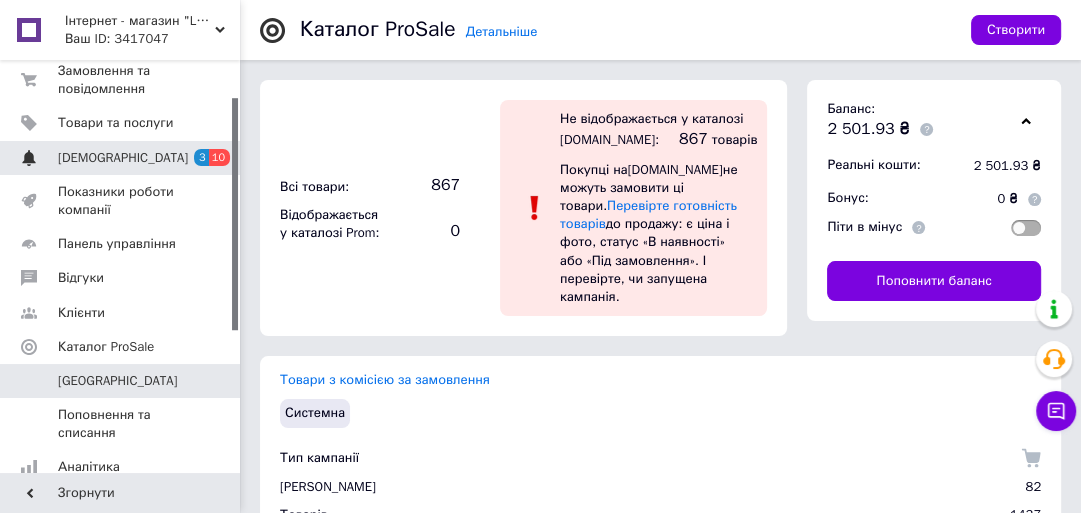 click on "[DEMOGRAPHIC_DATA]" at bounding box center [121, 158] 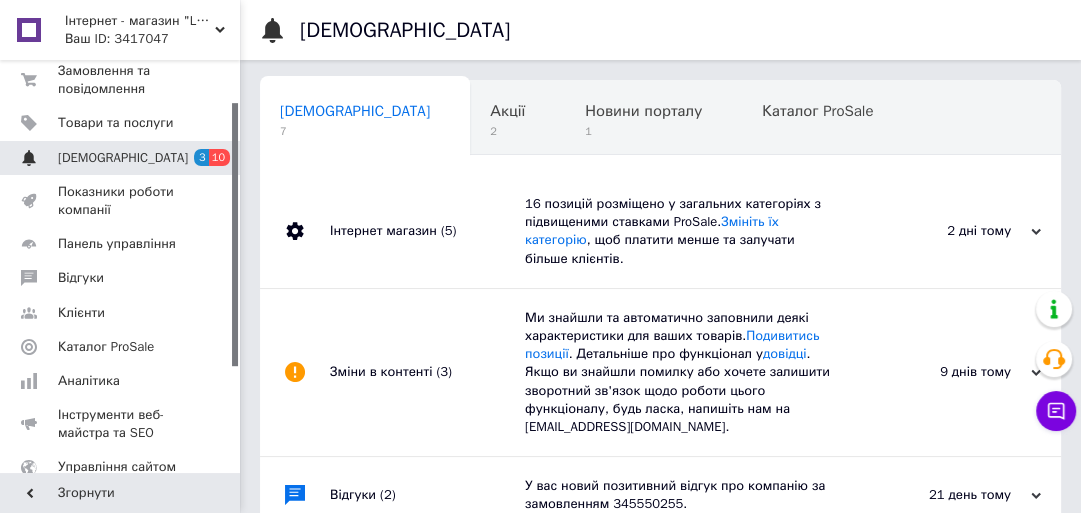 scroll, scrollTop: 0, scrollLeft: 10, axis: horizontal 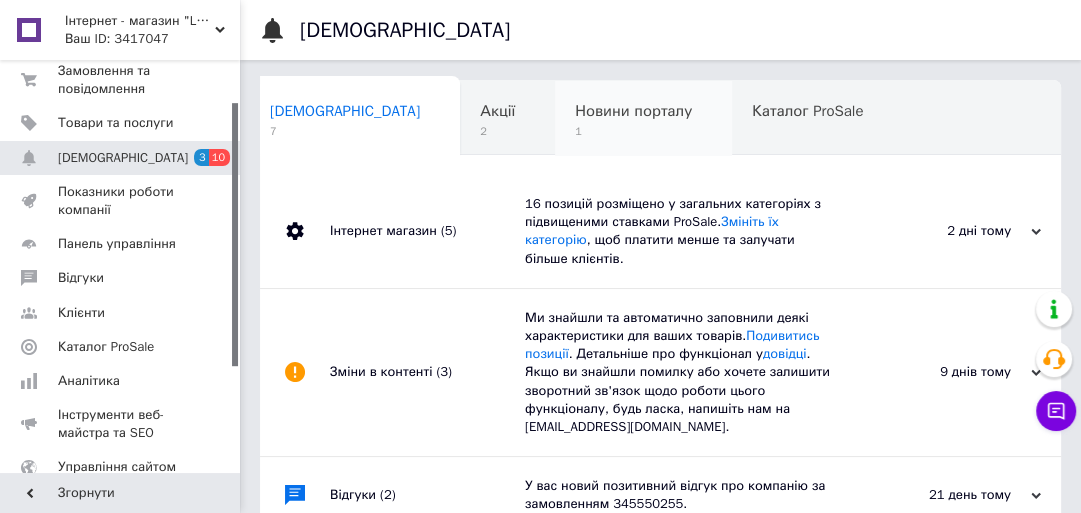 click on "Новини порталу" at bounding box center (633, 111) 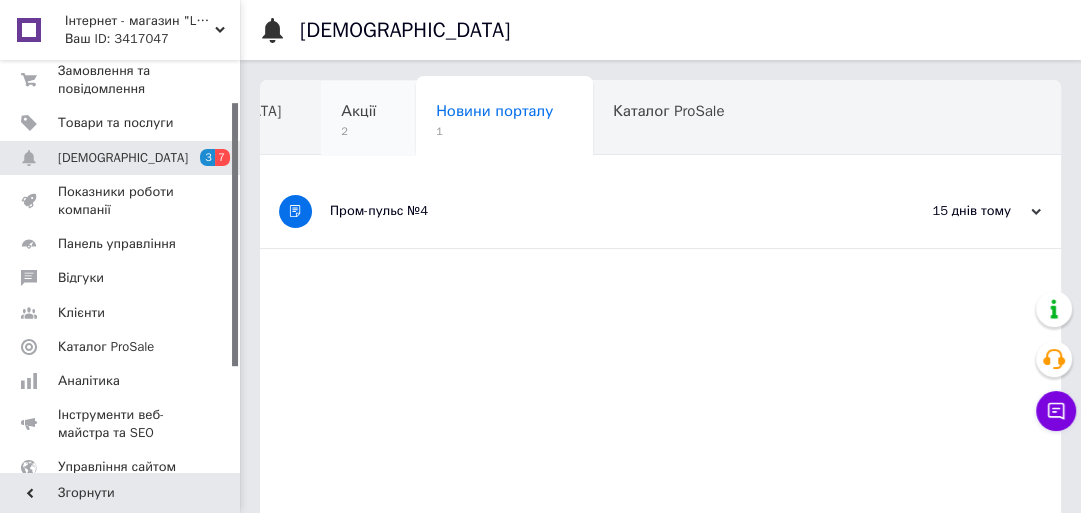 click on "2" at bounding box center (358, 131) 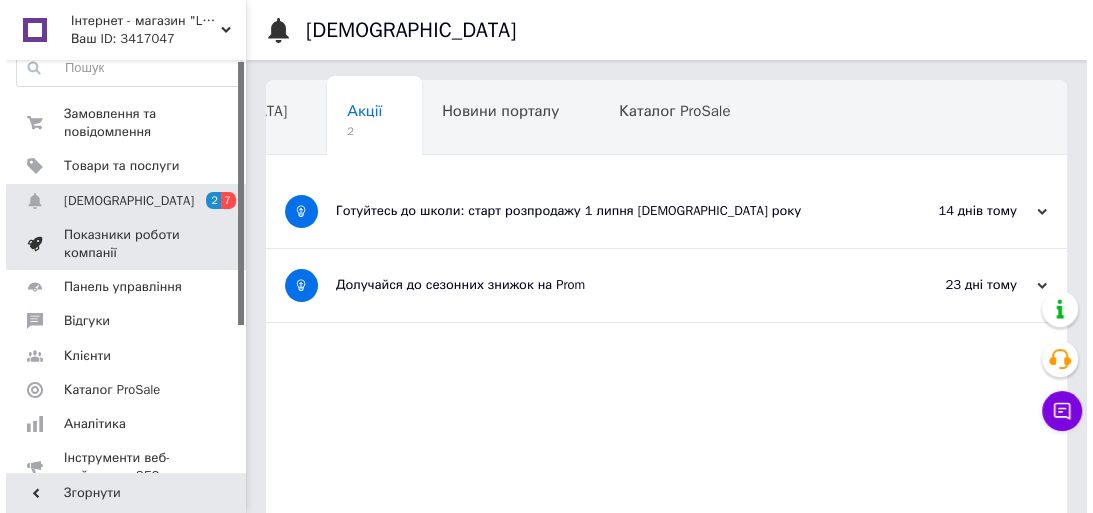 scroll, scrollTop: 0, scrollLeft: 0, axis: both 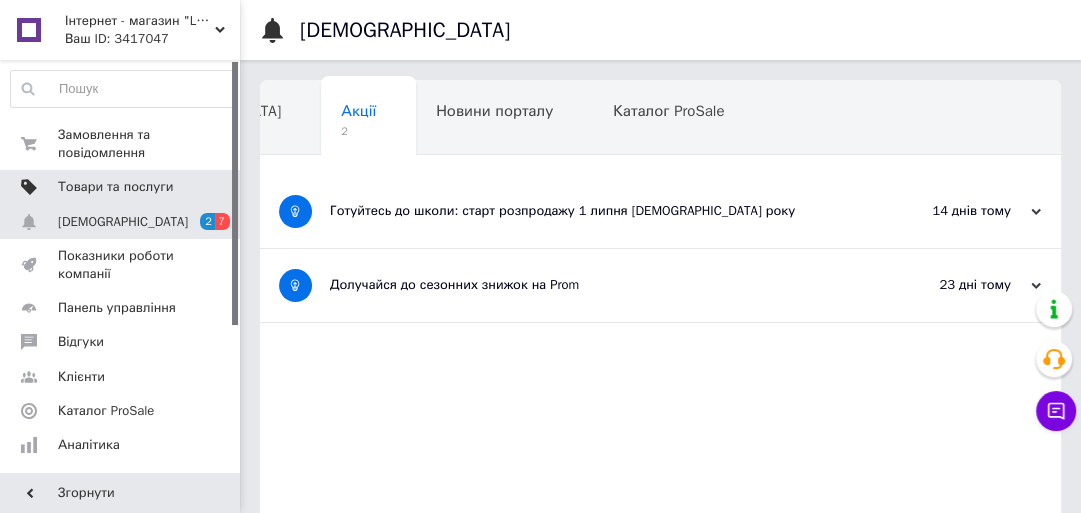 click on "Товари та послуги" at bounding box center (115, 187) 